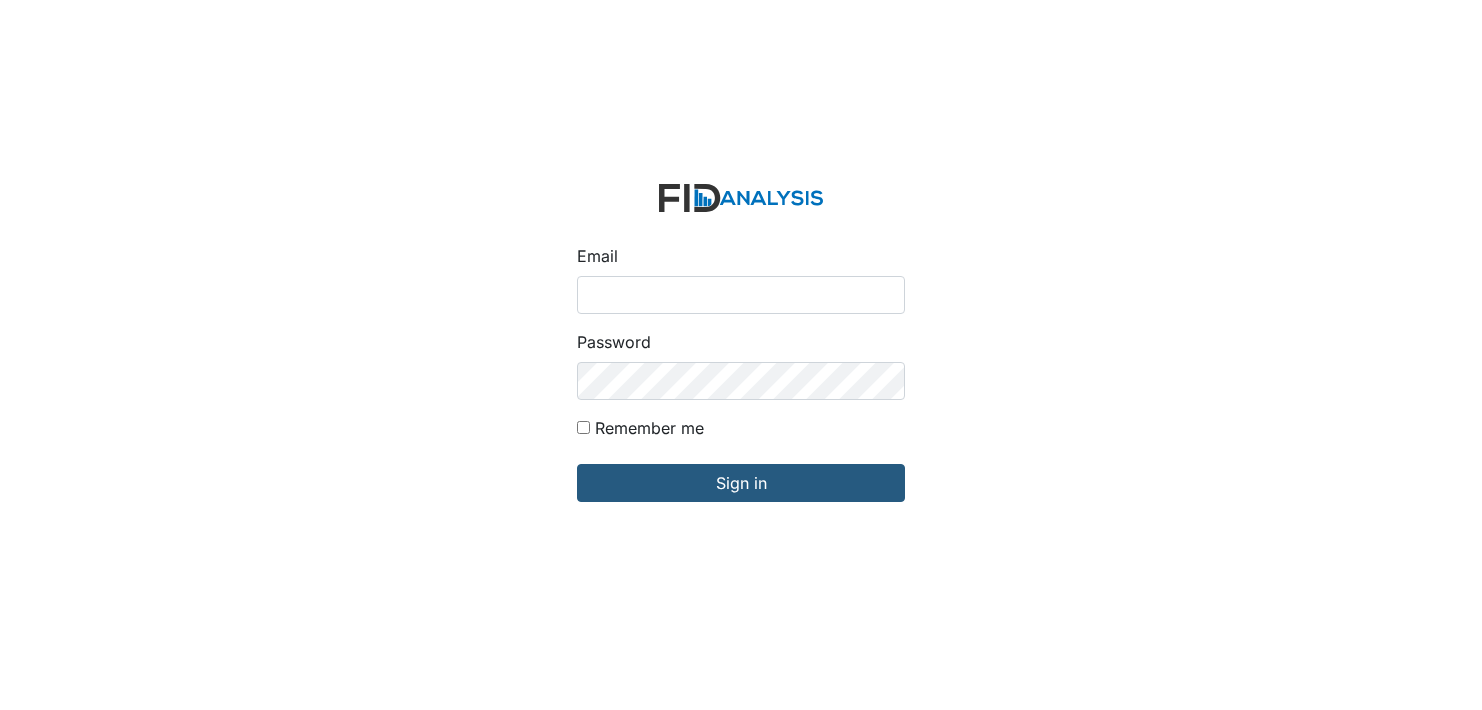 scroll, scrollTop: 0, scrollLeft: 0, axis: both 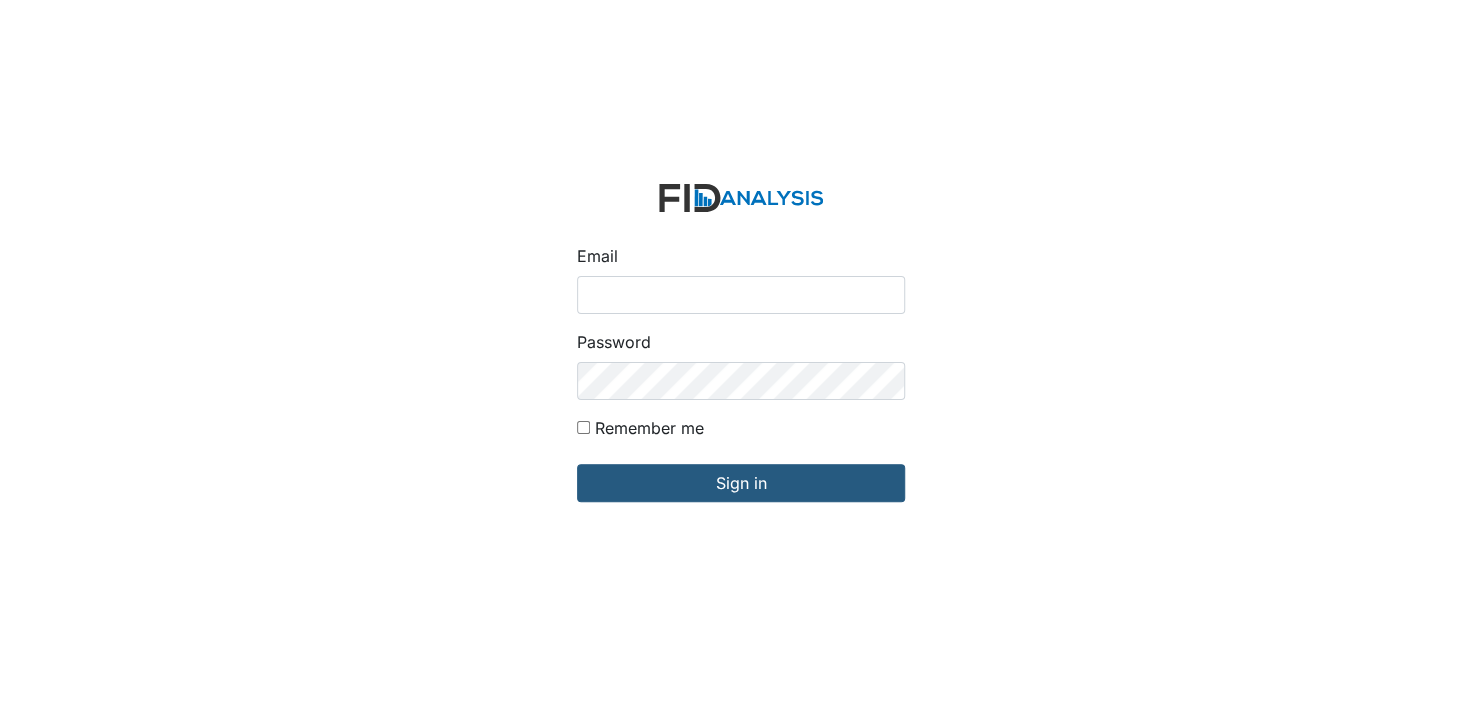 click on "Email" at bounding box center [741, 295] 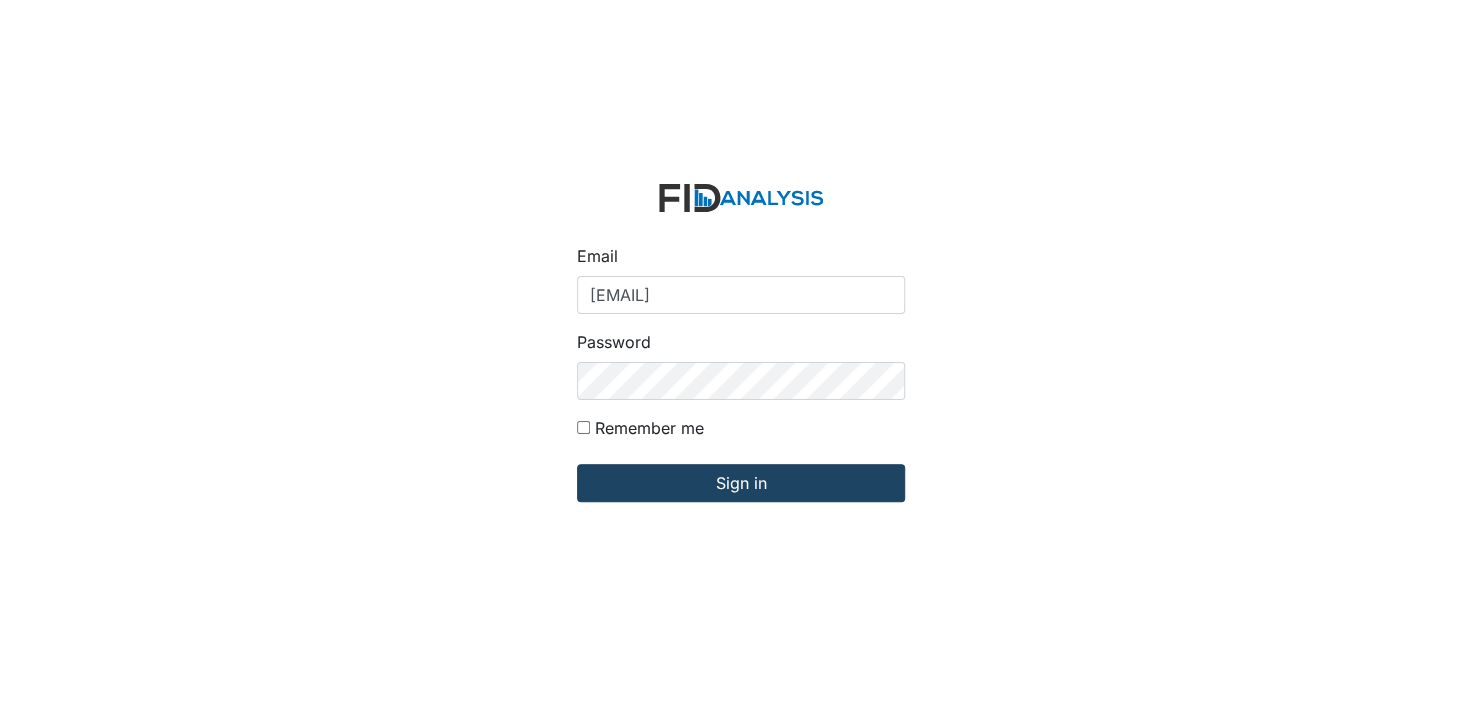 click on "Email
vcobb@lifeincorporated.com
Password
Remember me
Sign in" at bounding box center [741, 355] 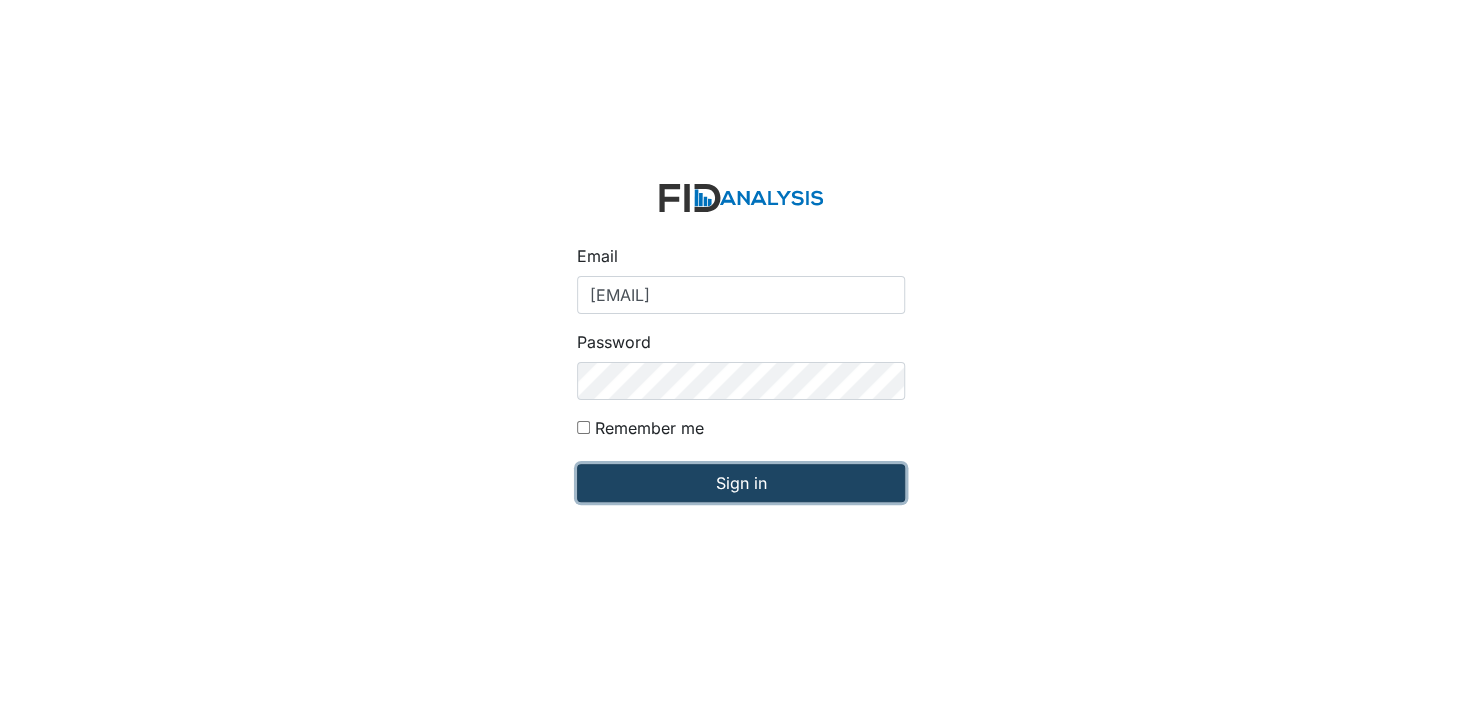 click on "Sign in" at bounding box center [741, 483] 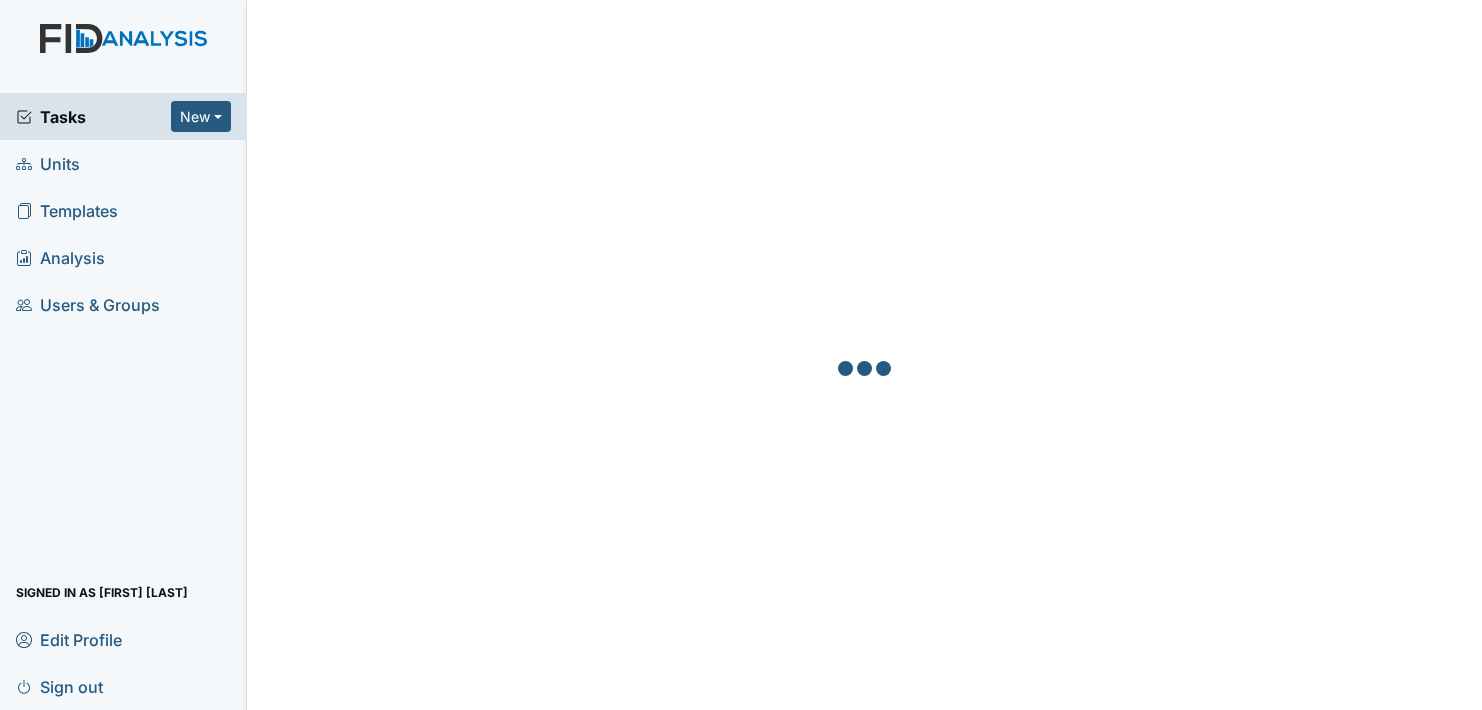 scroll, scrollTop: 0, scrollLeft: 0, axis: both 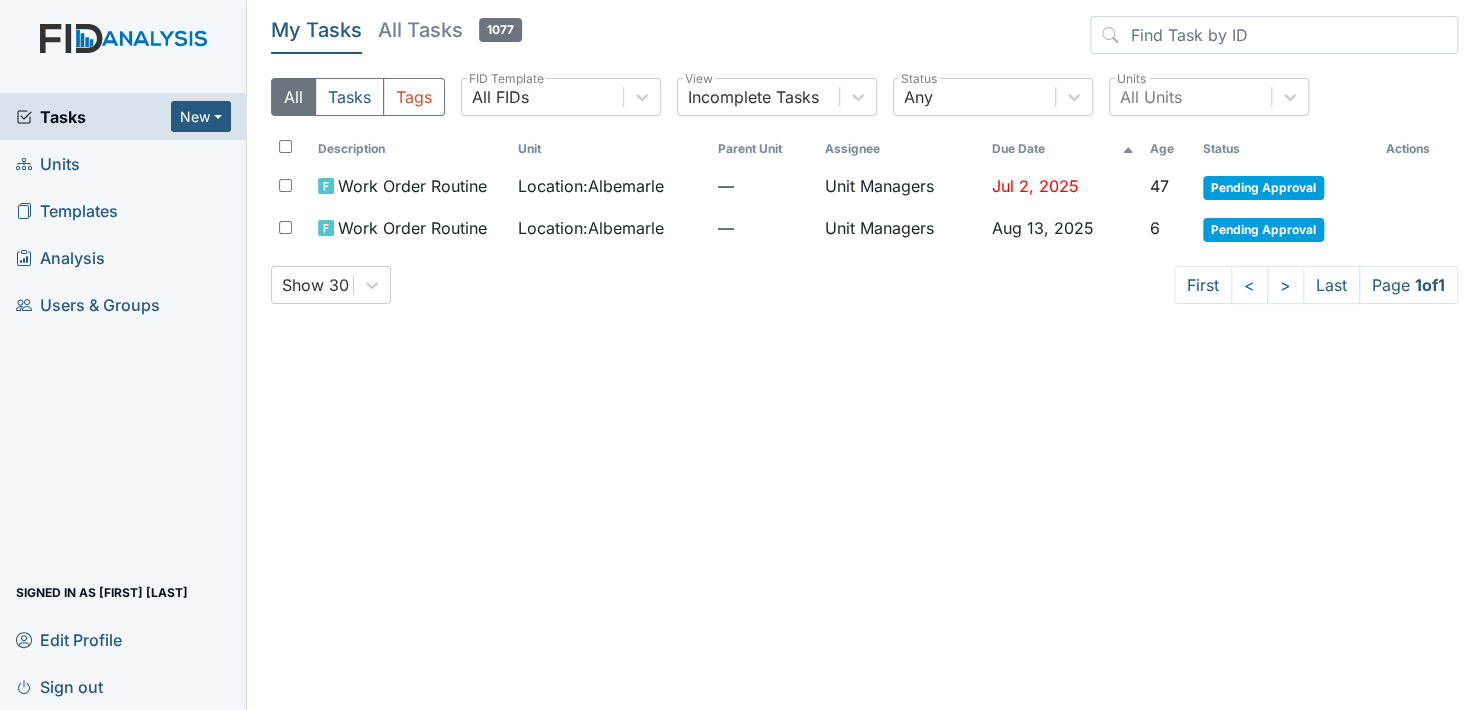 click on "Units" at bounding box center (123, 163) 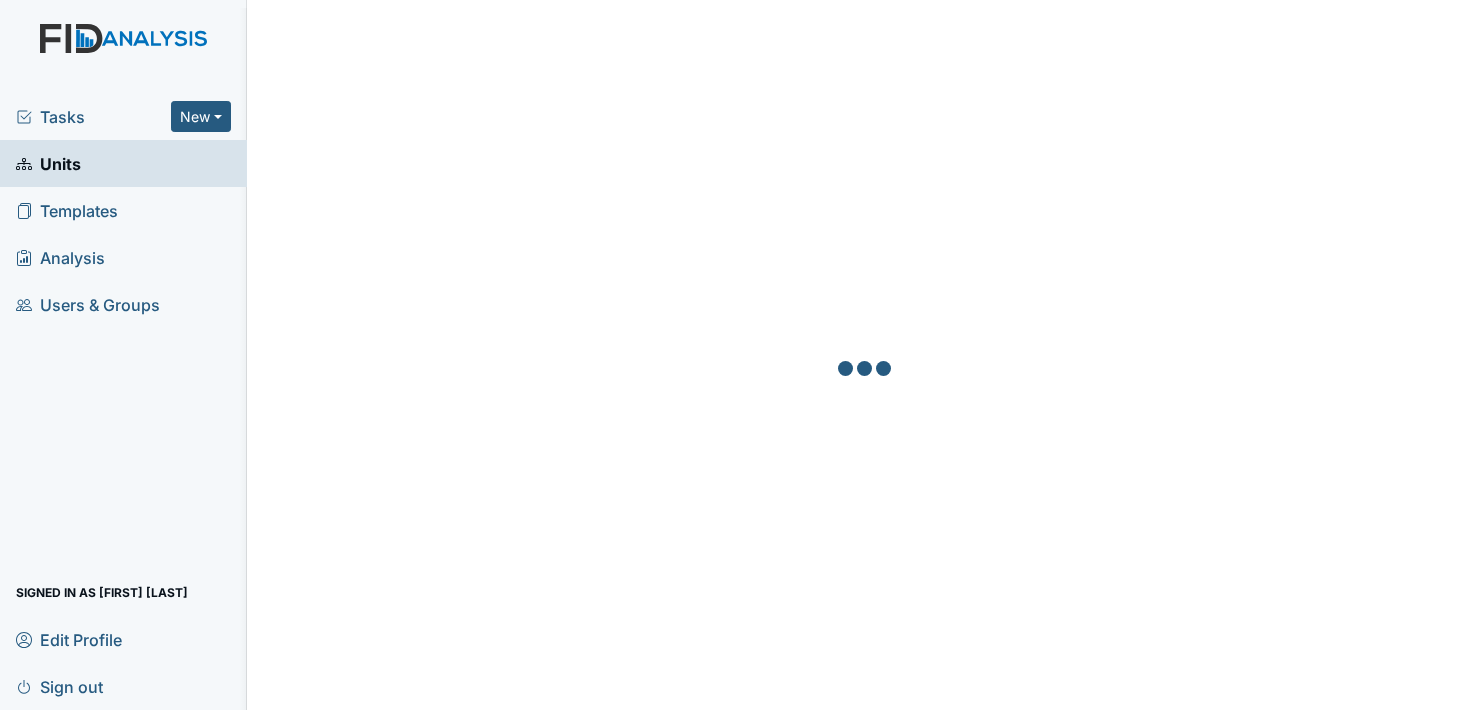 scroll, scrollTop: 0, scrollLeft: 0, axis: both 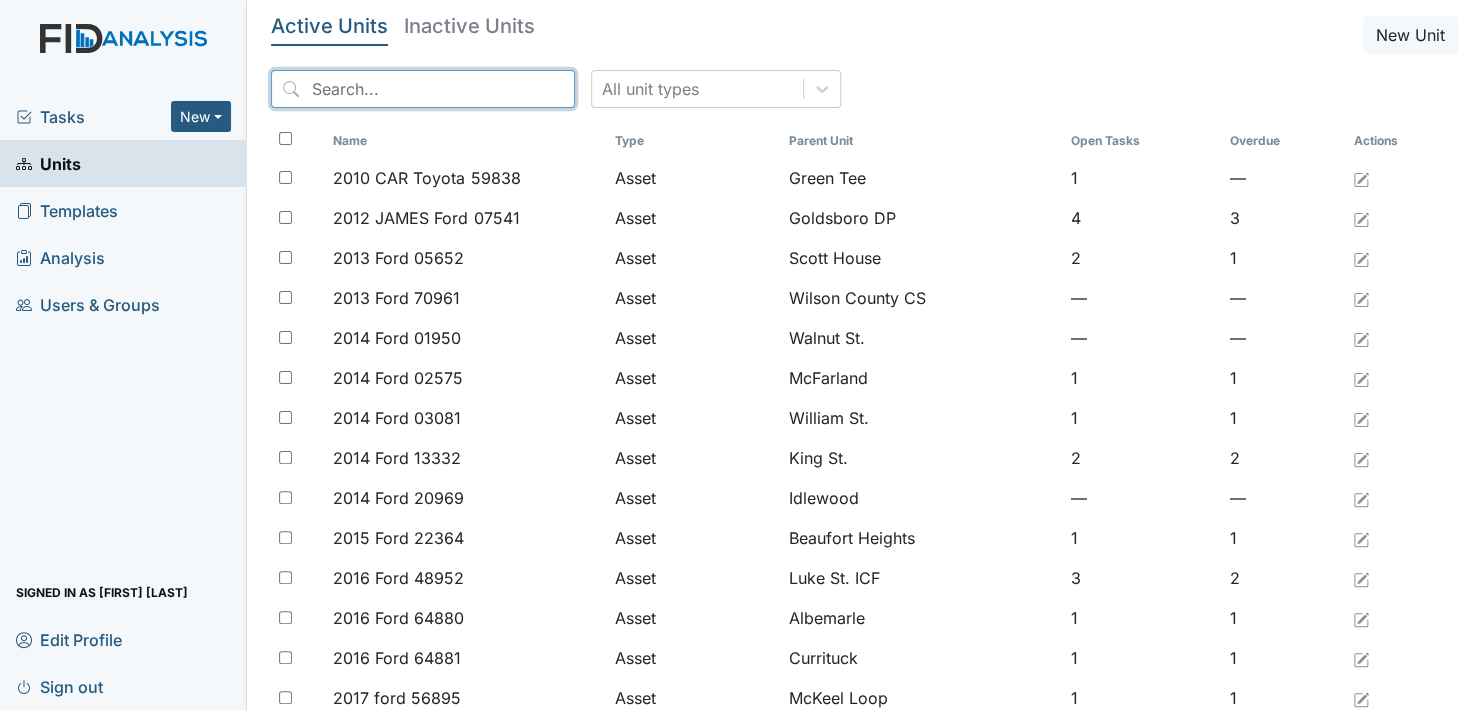 click at bounding box center [423, 89] 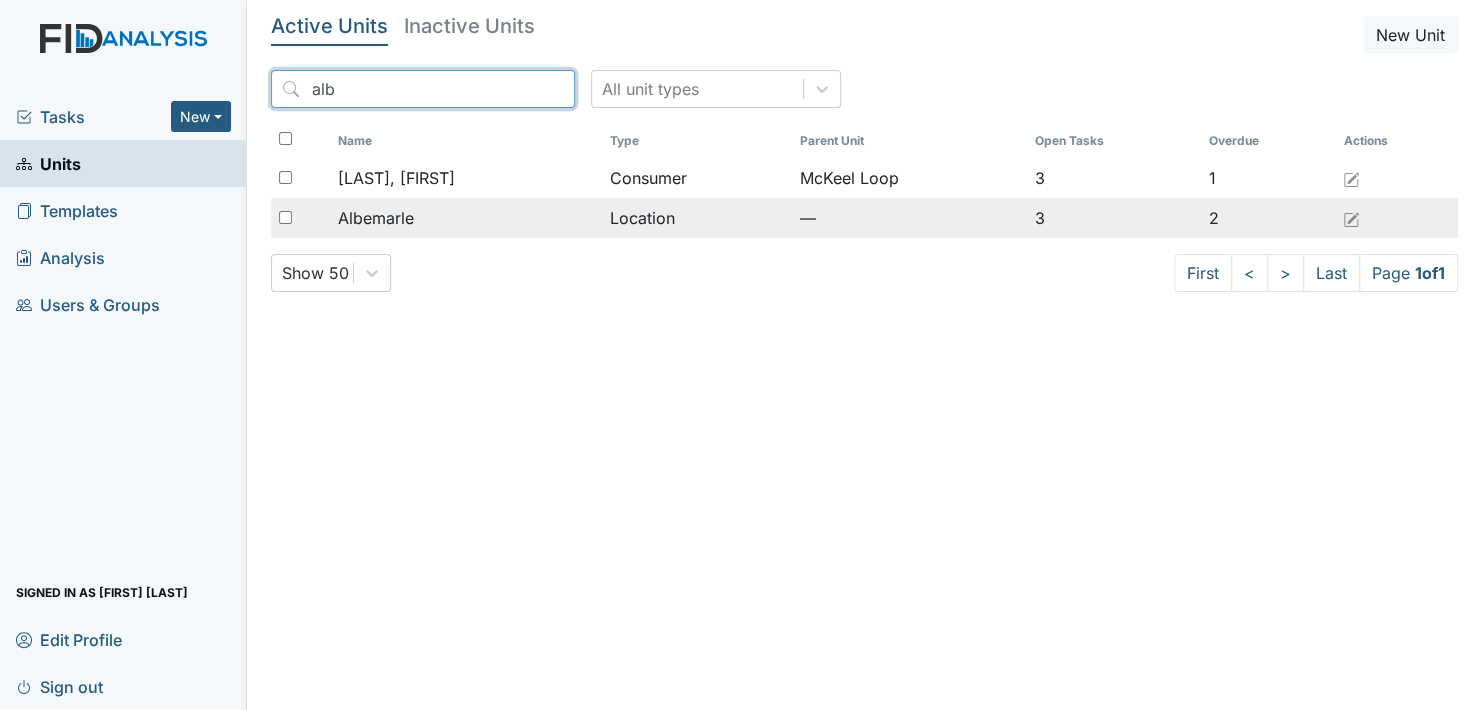 type on "alb" 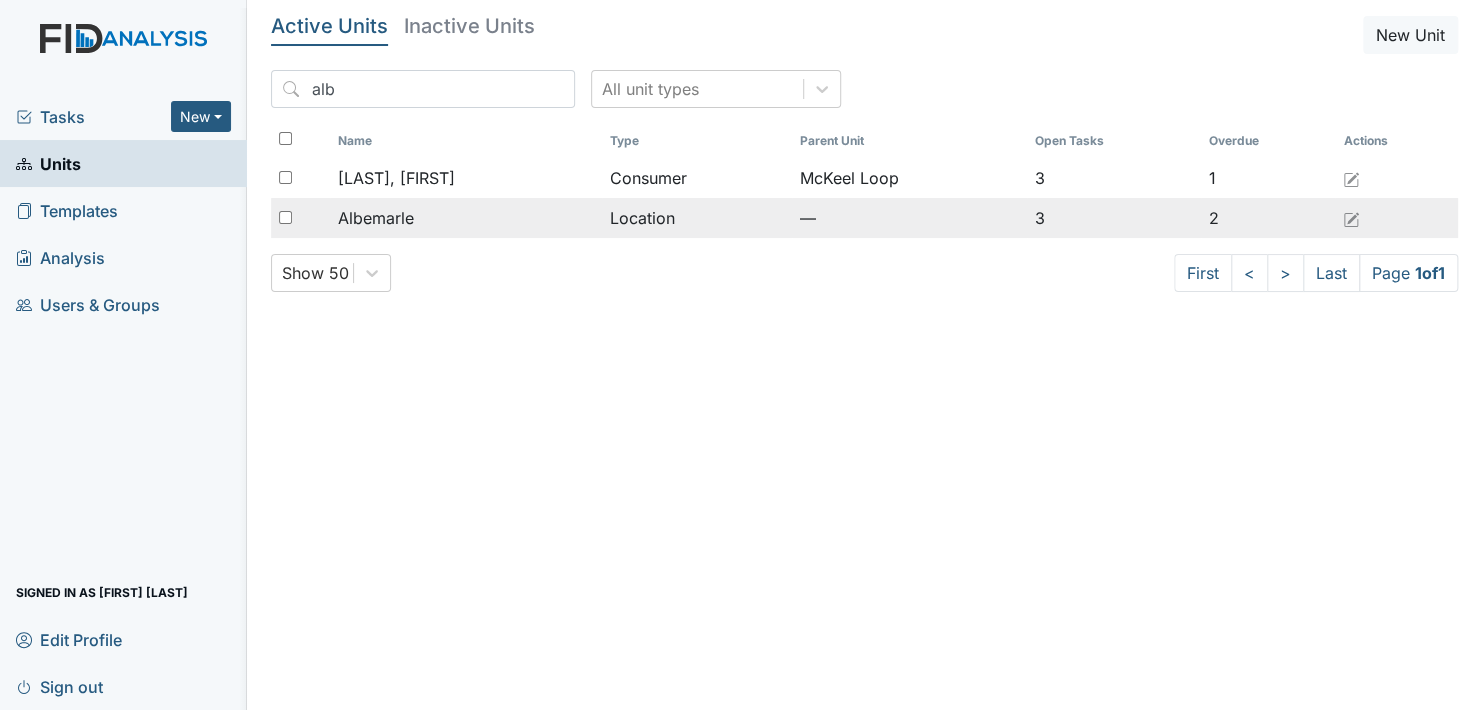 click on "Albemarle" at bounding box center (376, 218) 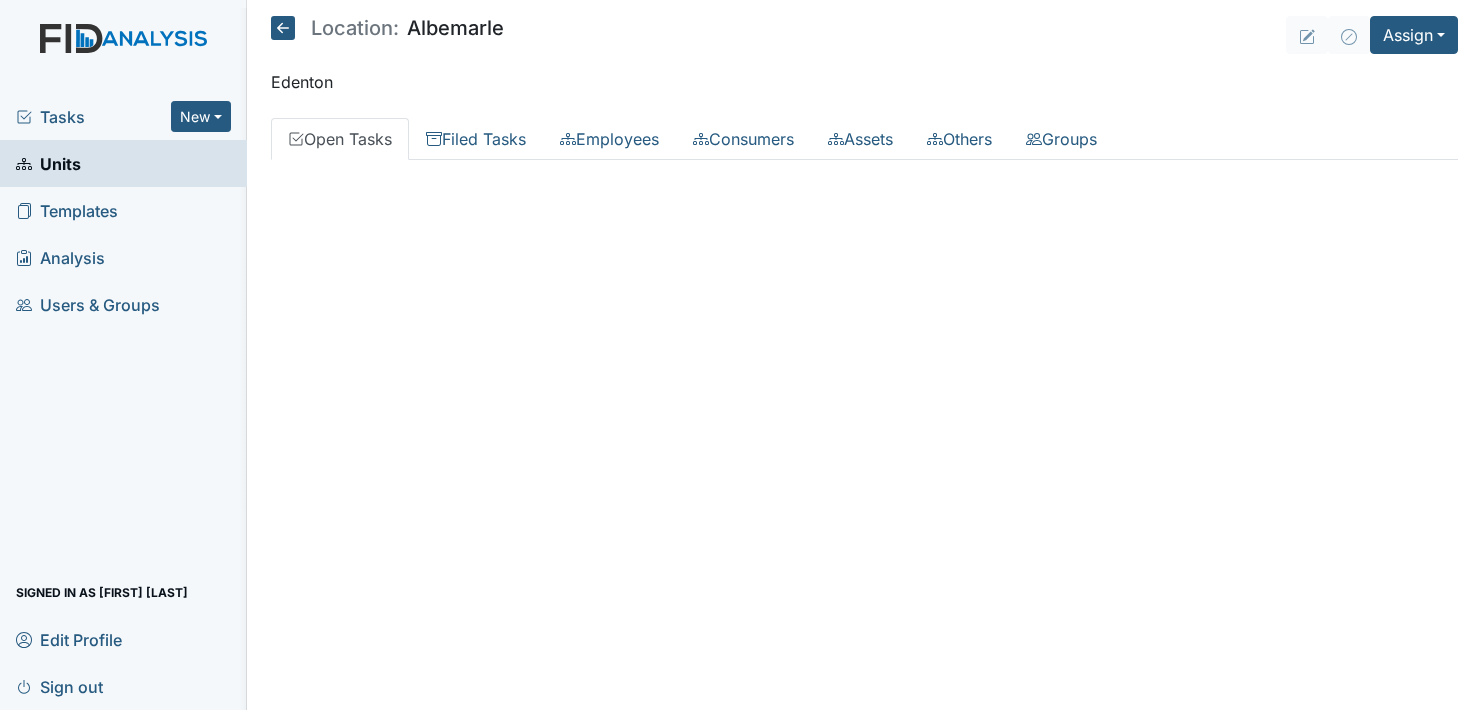 scroll, scrollTop: 0, scrollLeft: 0, axis: both 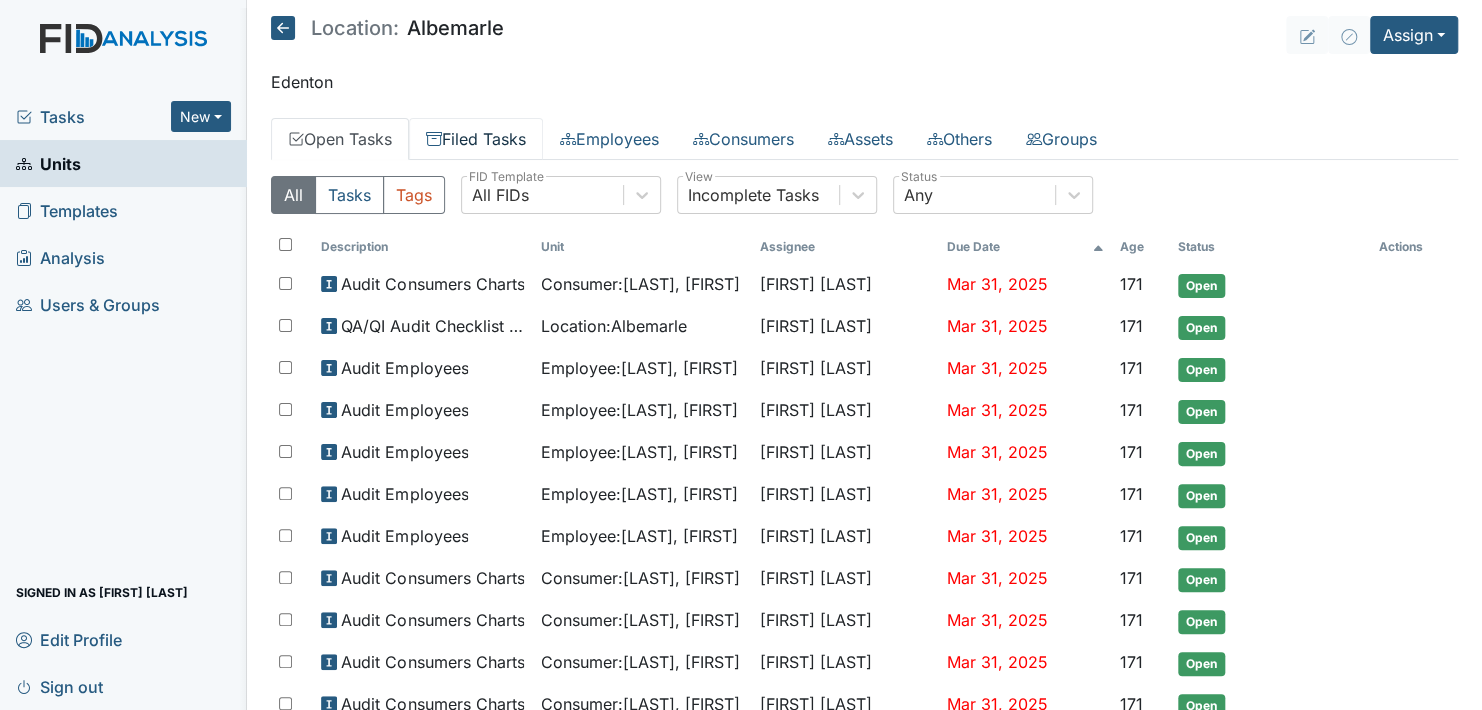click on "Filed Tasks" at bounding box center (476, 139) 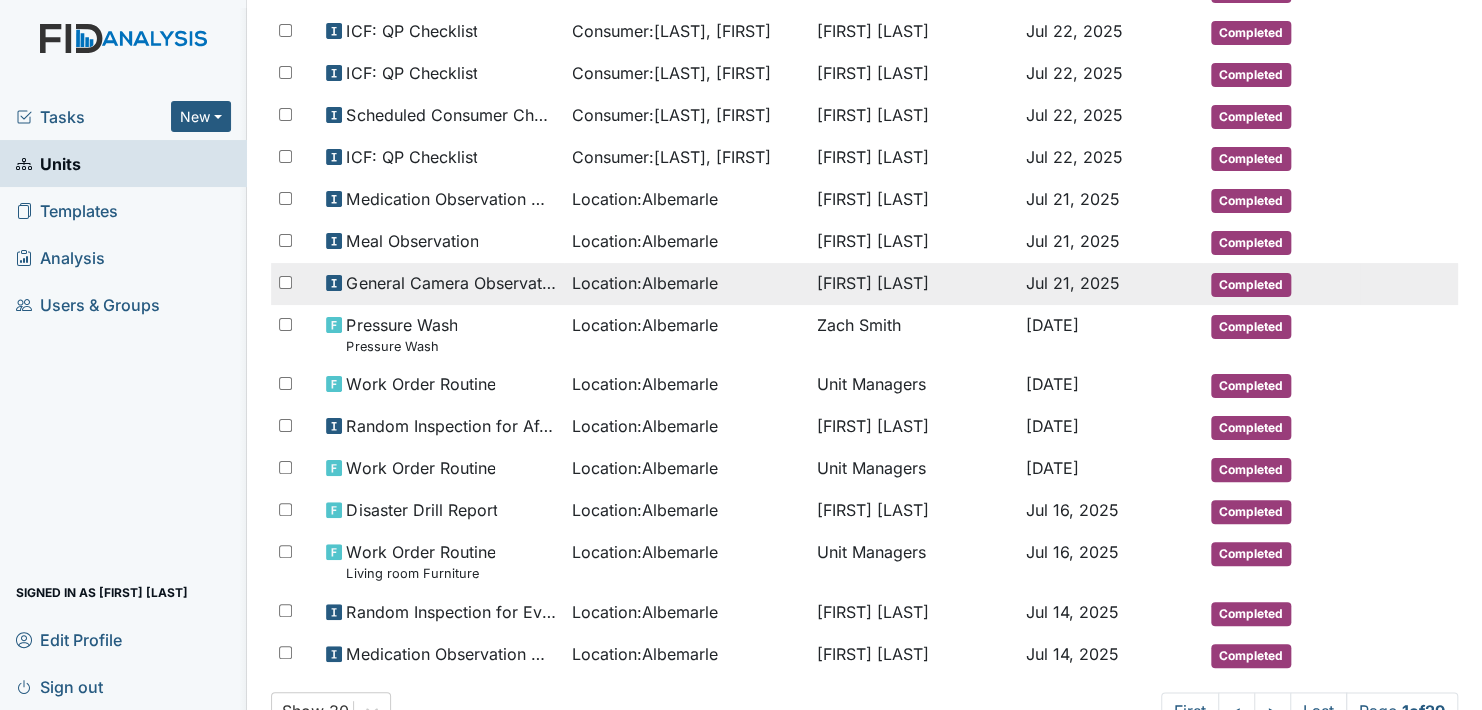 scroll, scrollTop: 944, scrollLeft: 0, axis: vertical 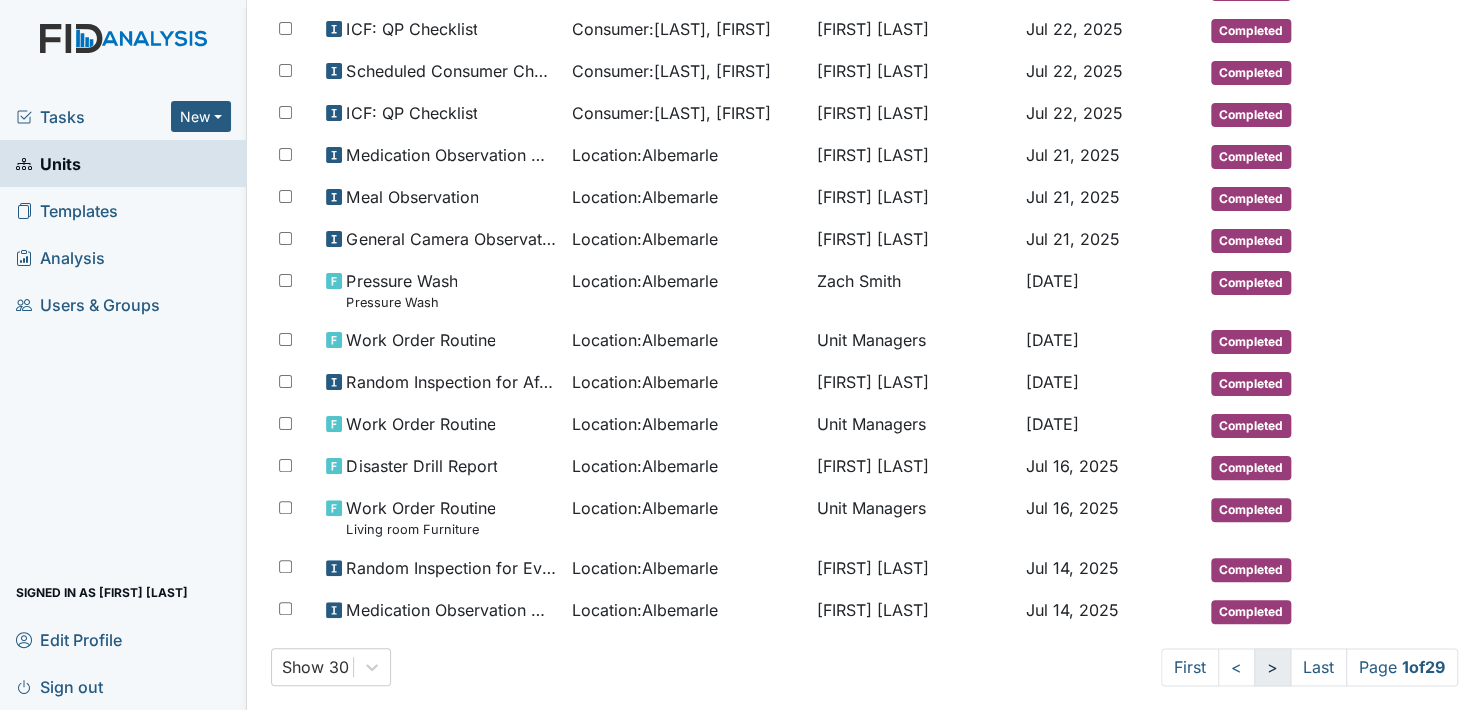 click on ">" at bounding box center (1272, 667) 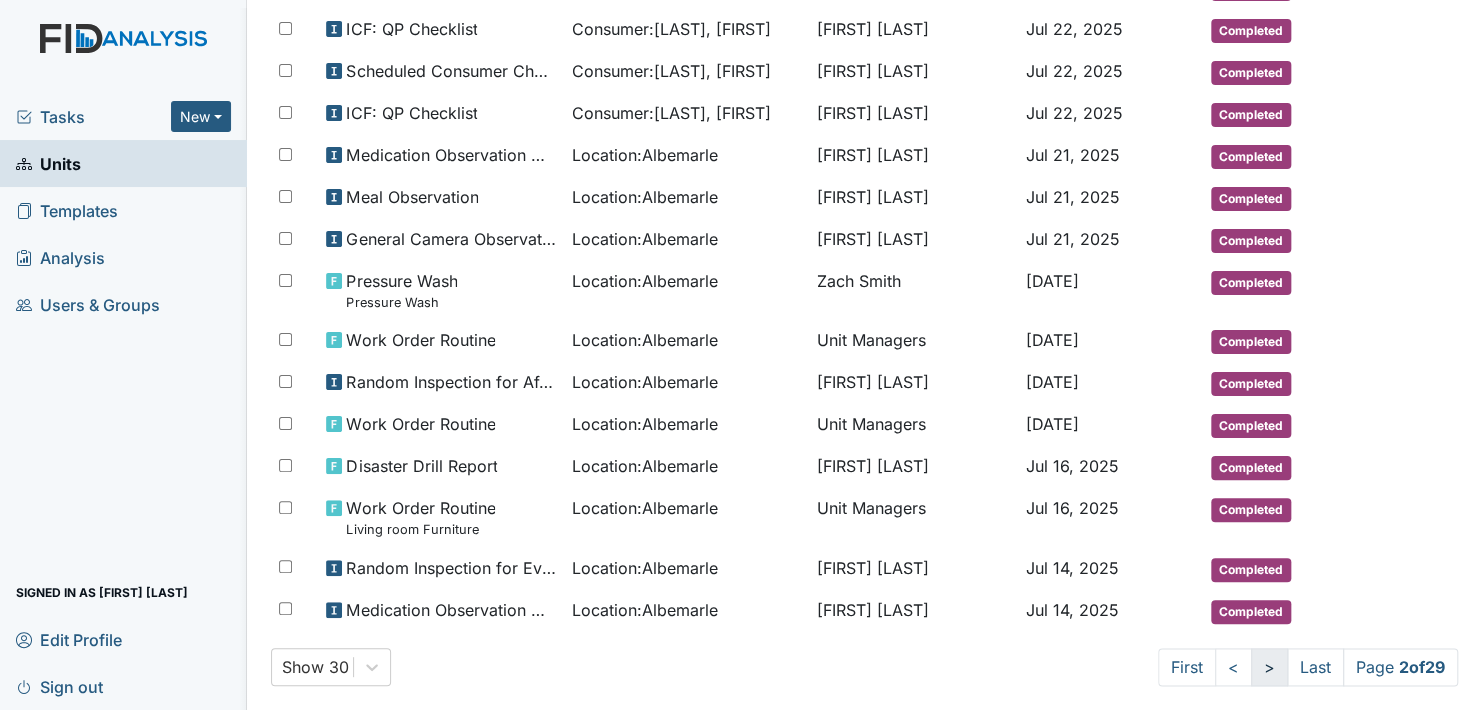 scroll, scrollTop: 908, scrollLeft: 0, axis: vertical 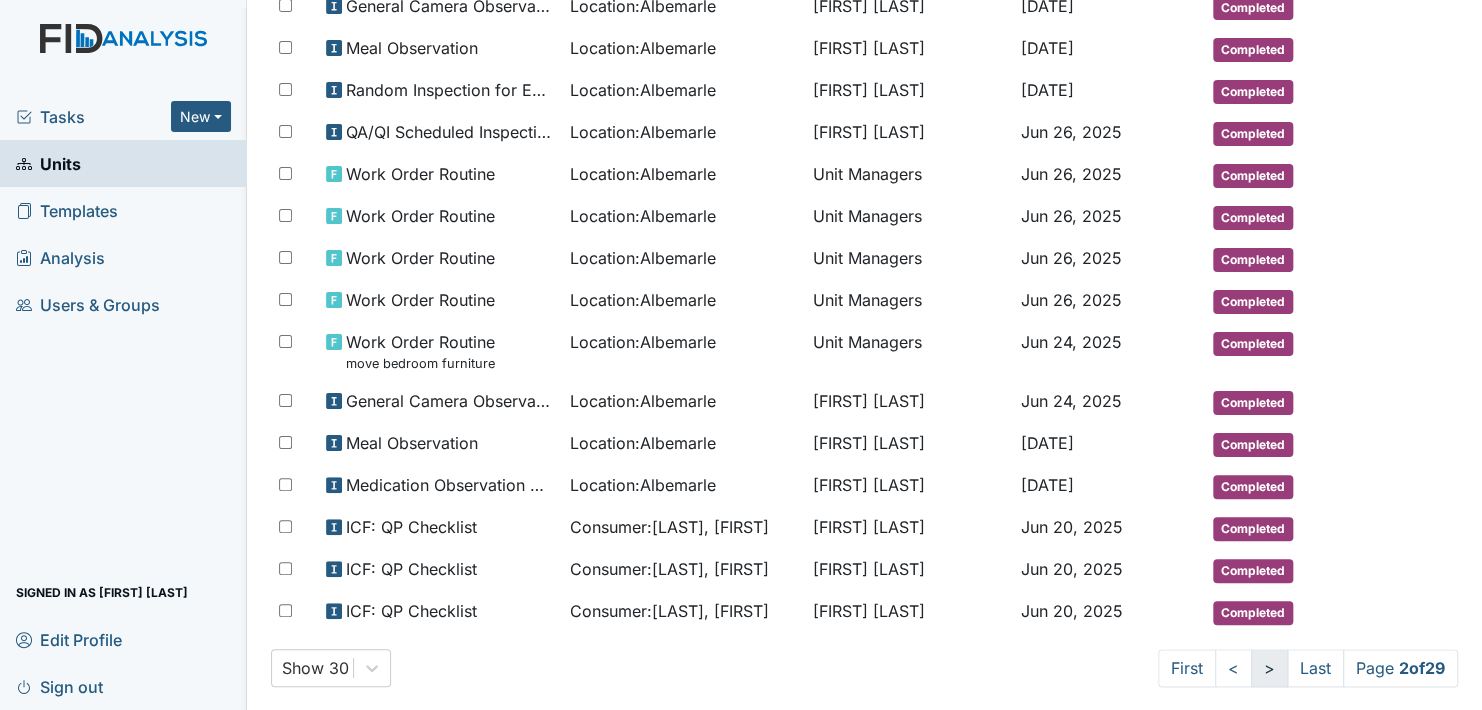 click on ">" at bounding box center (1269, 668) 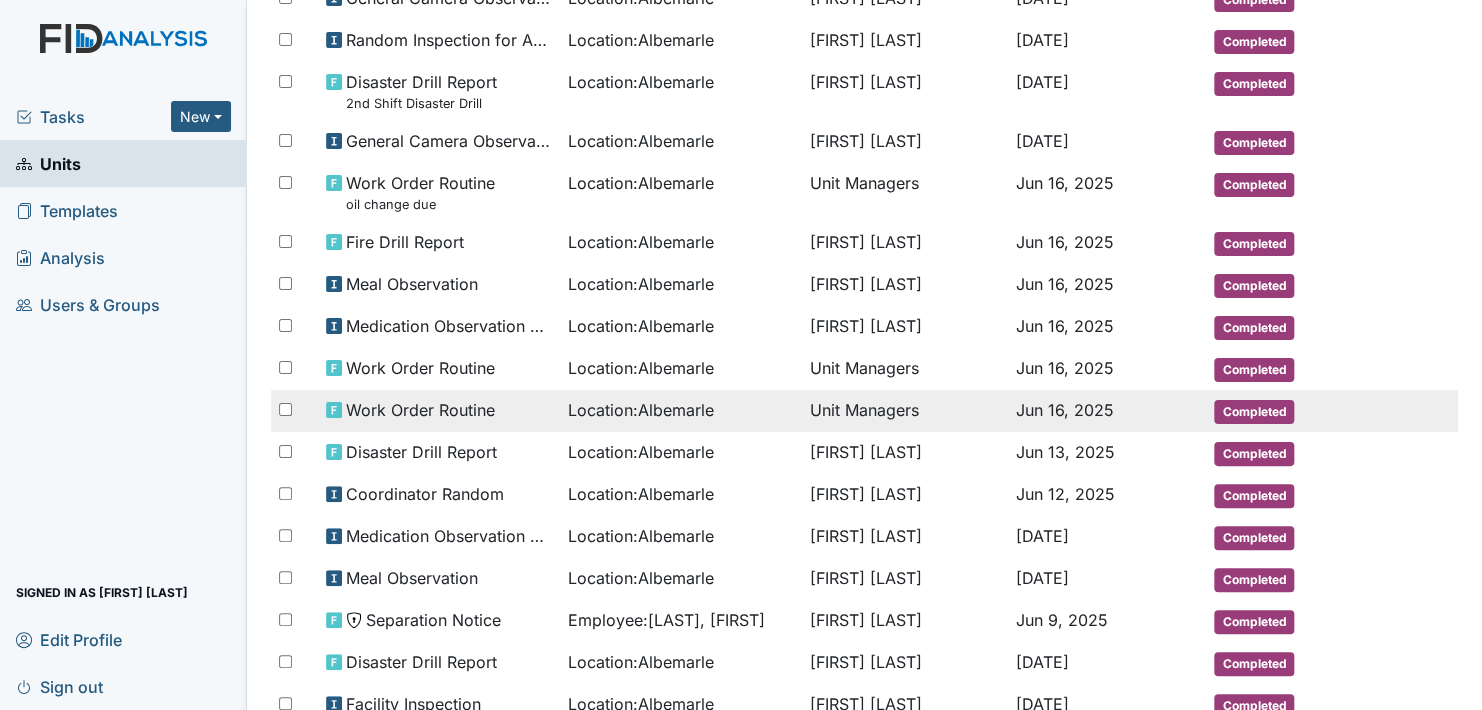 scroll, scrollTop: 344, scrollLeft: 0, axis: vertical 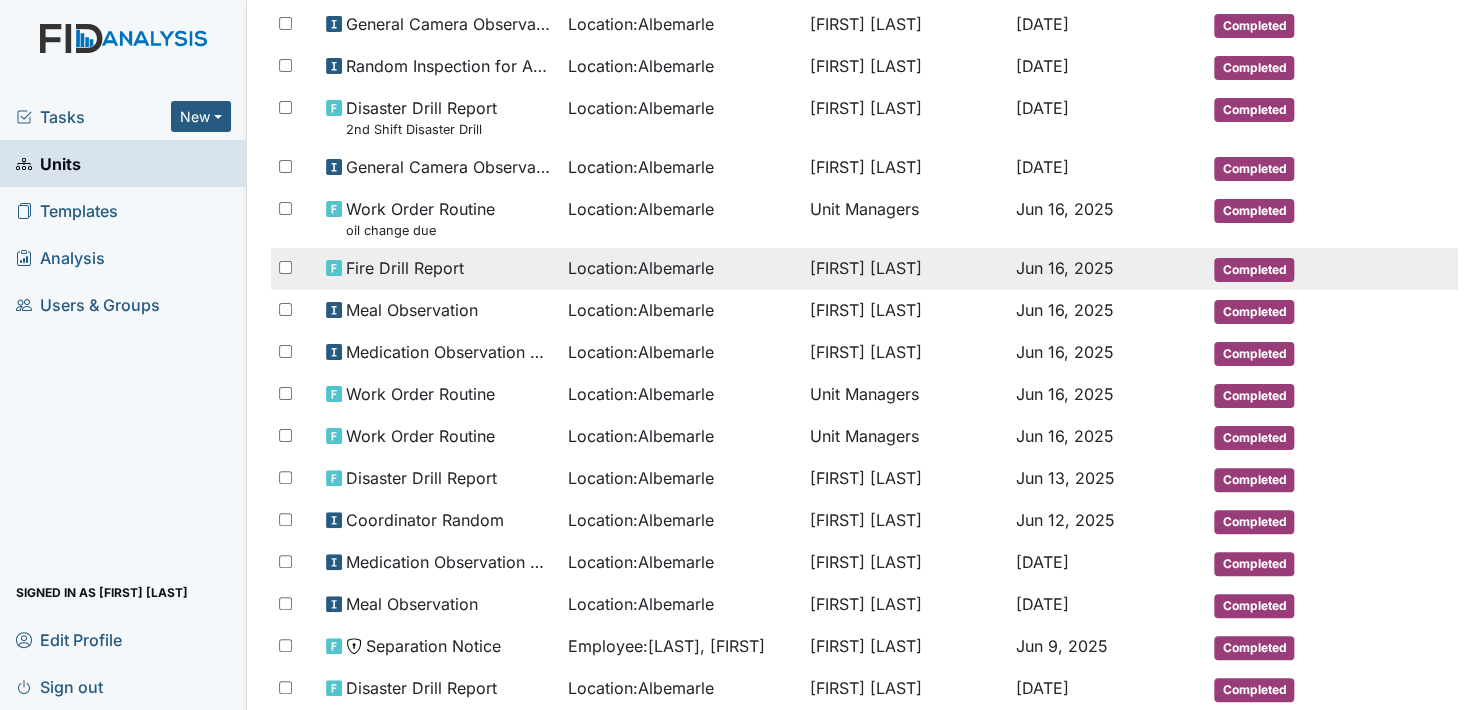 click on "Completed" at bounding box center (1254, 270) 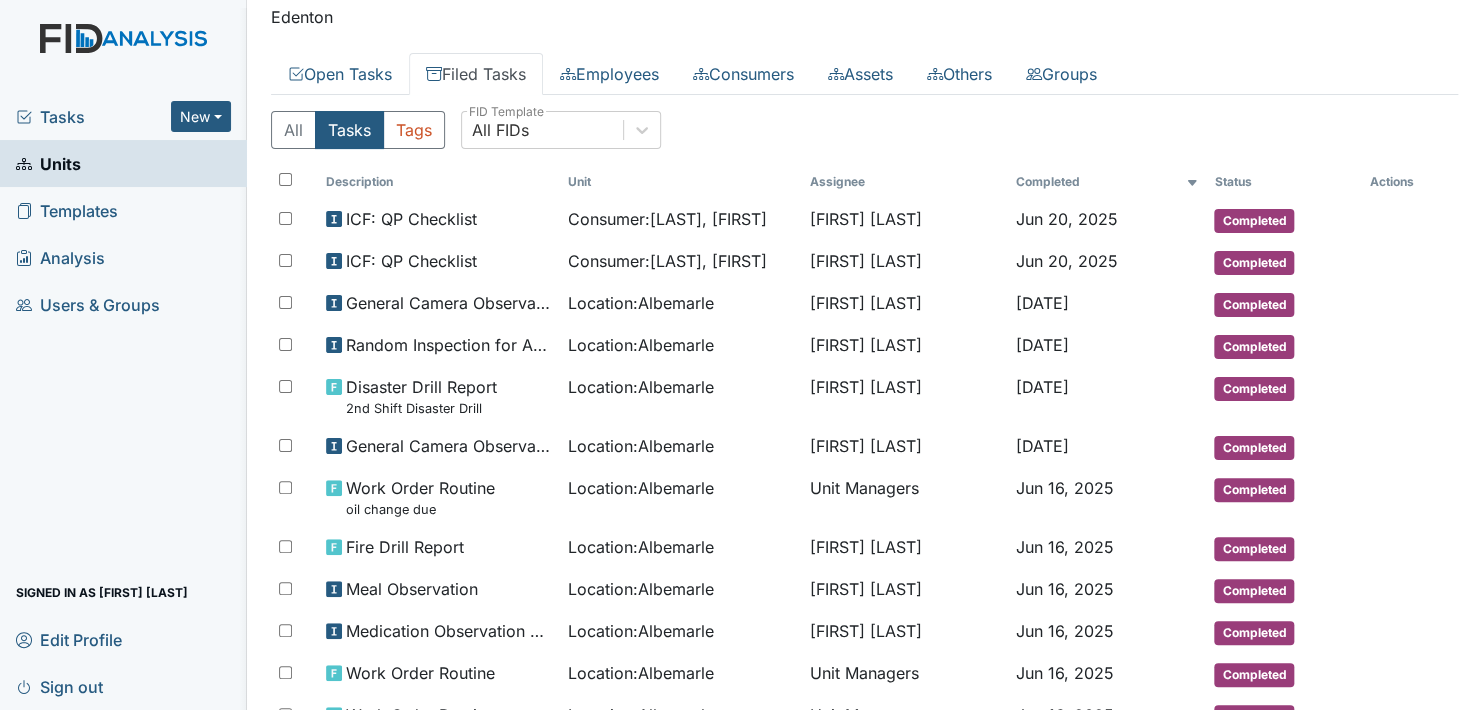 scroll, scrollTop: 0, scrollLeft: 0, axis: both 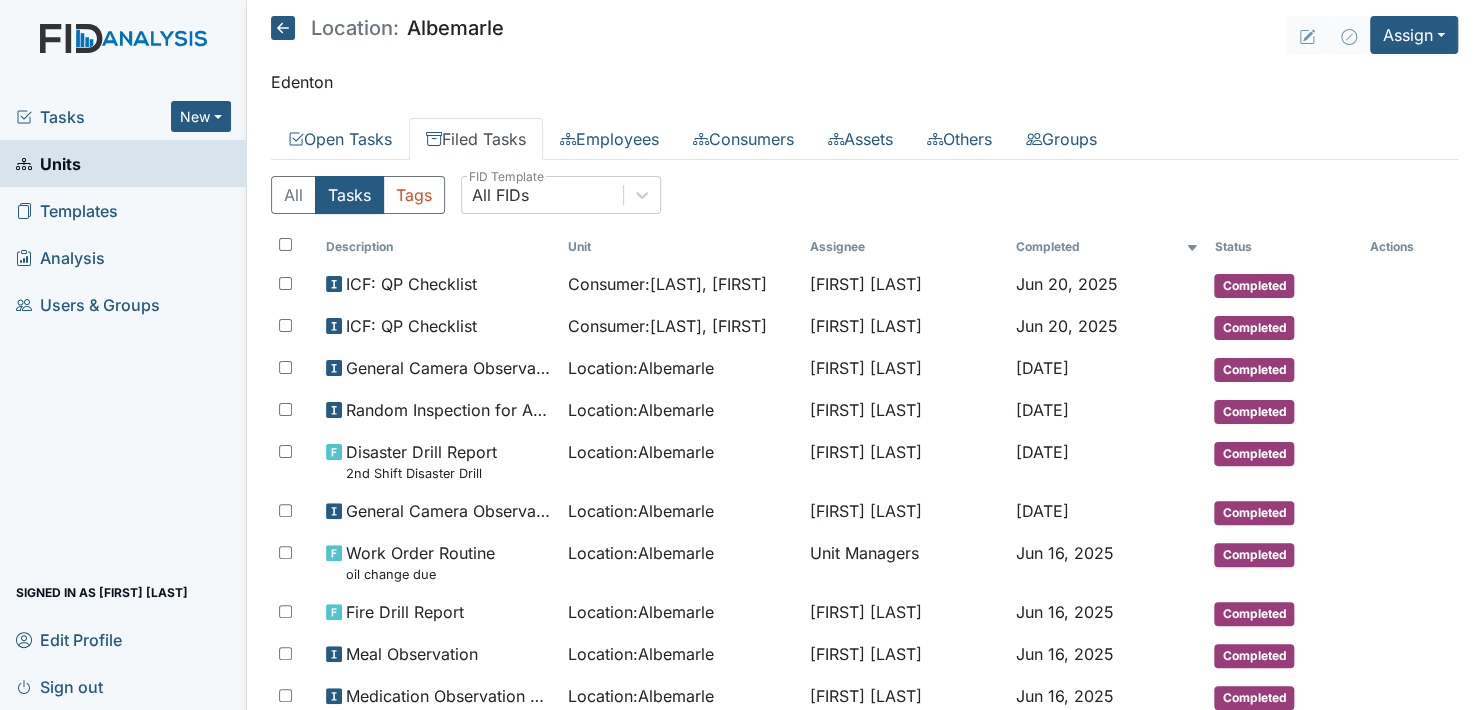 click 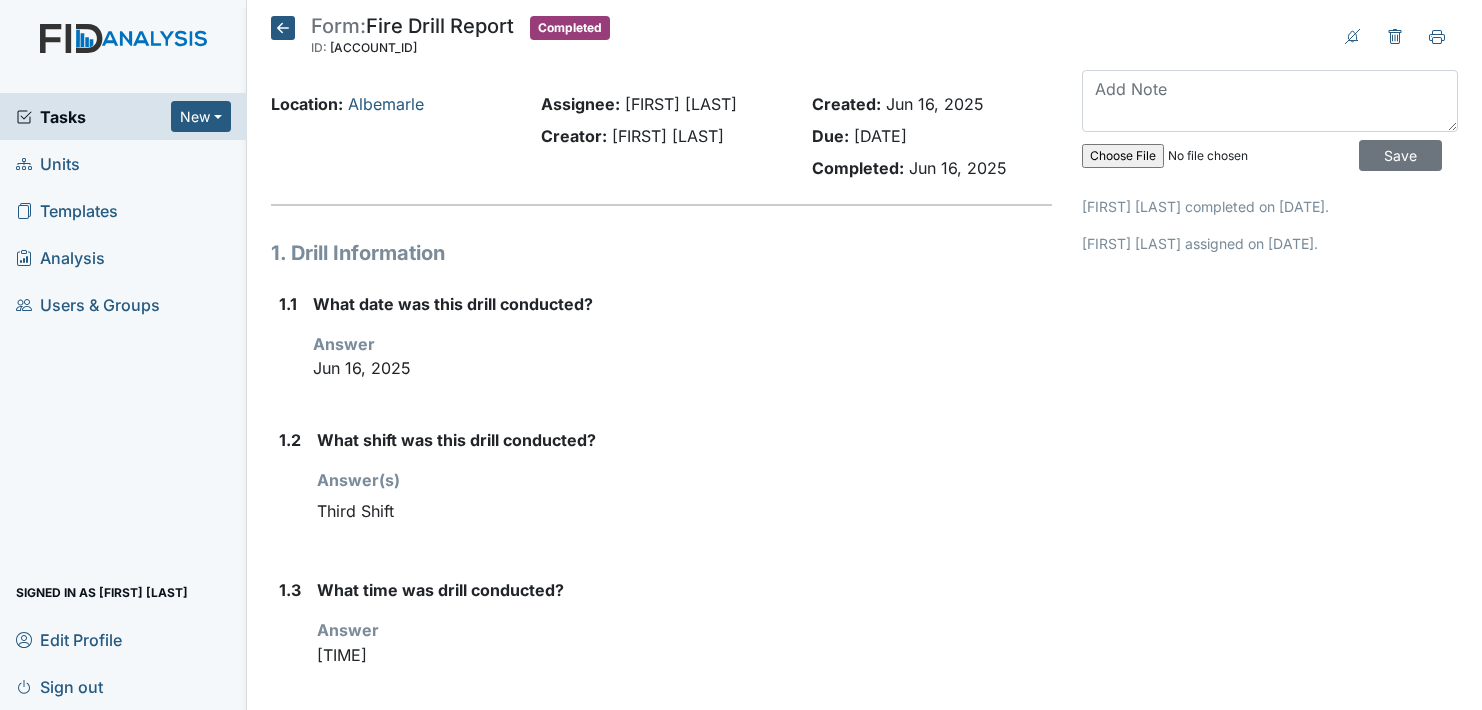 scroll, scrollTop: 0, scrollLeft: 0, axis: both 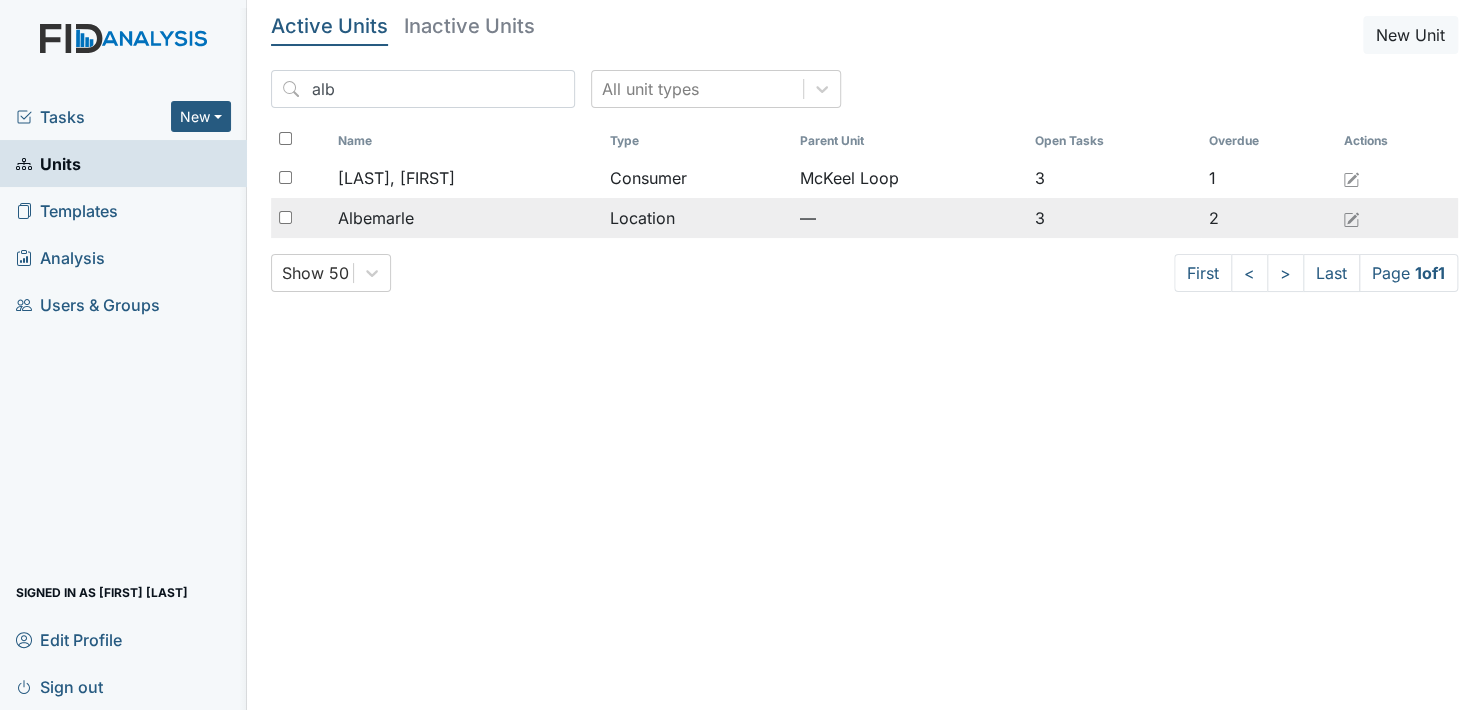click on "Albemarle" at bounding box center (376, 218) 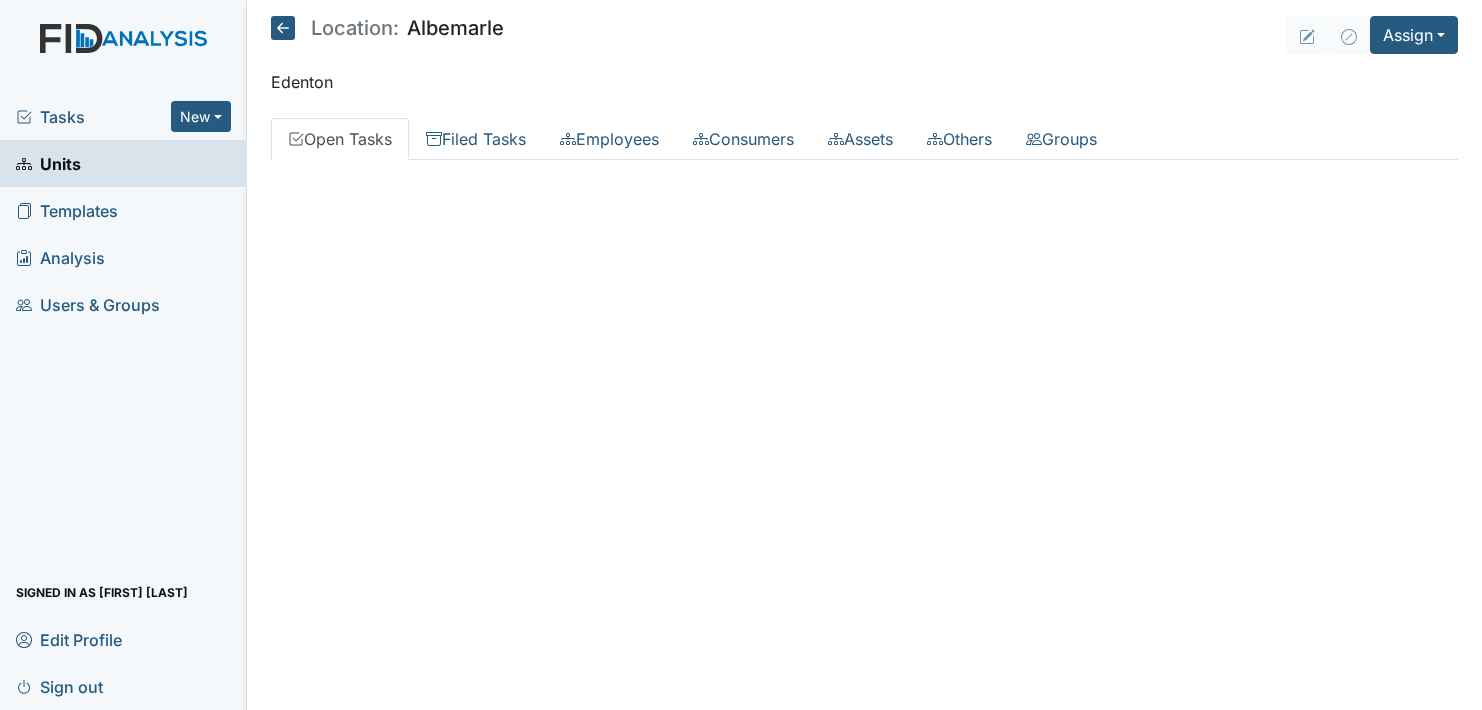 scroll, scrollTop: 0, scrollLeft: 0, axis: both 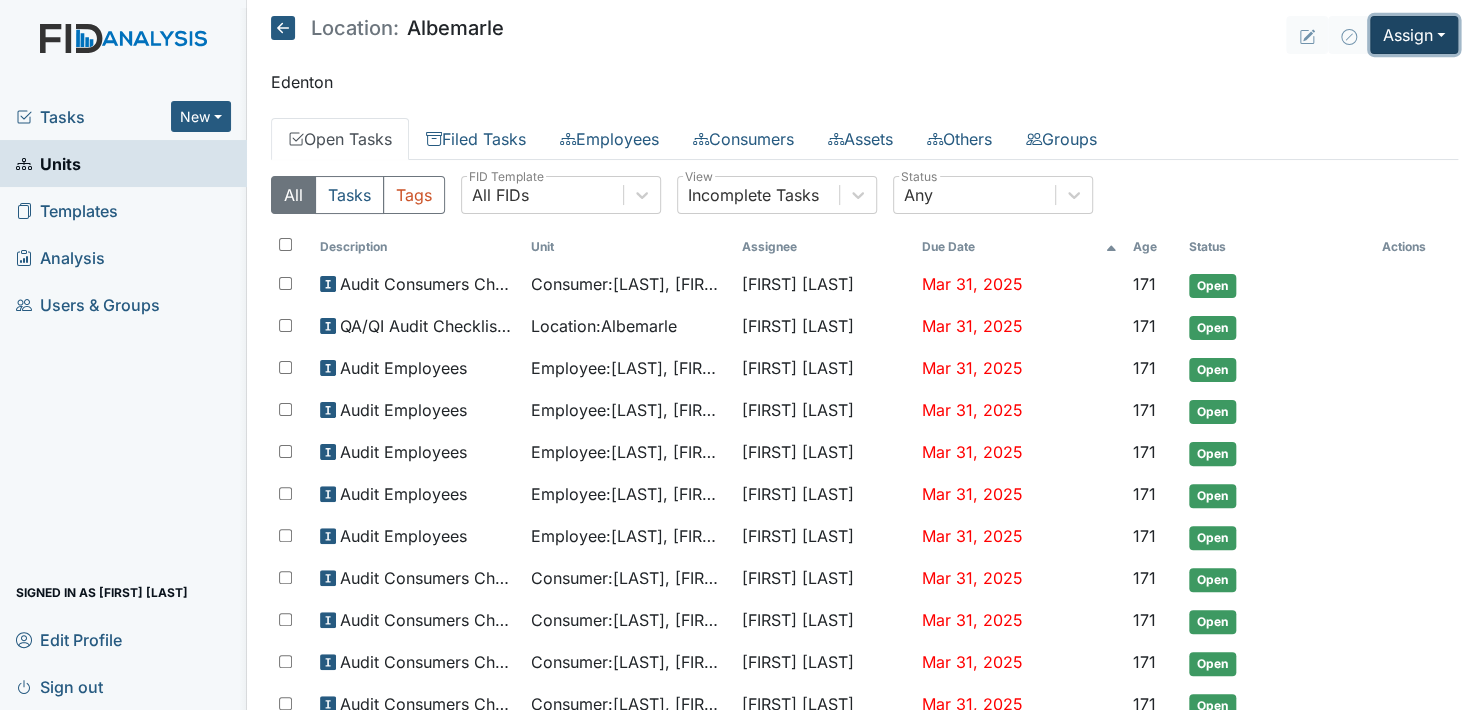 click on "Assign" at bounding box center [1414, 35] 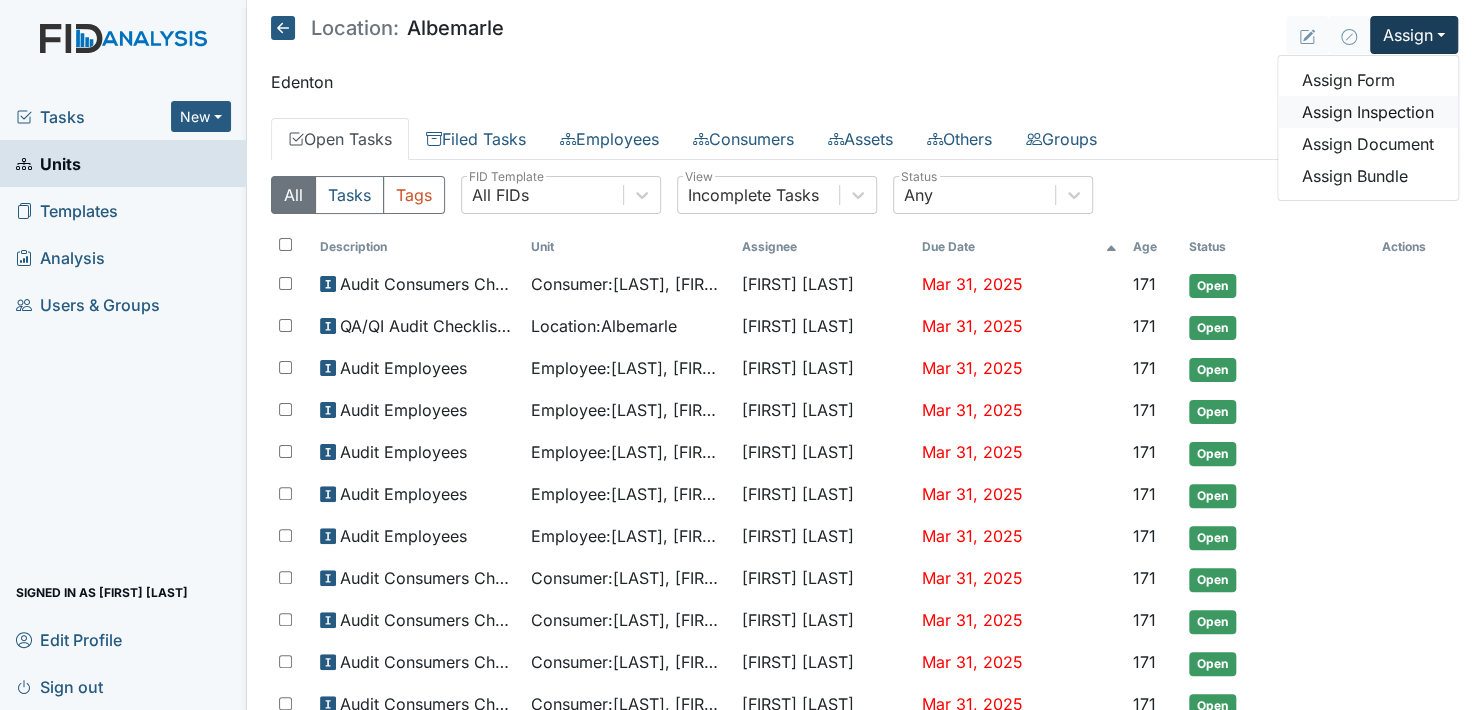 click on "Assign Inspection" at bounding box center (1368, 112) 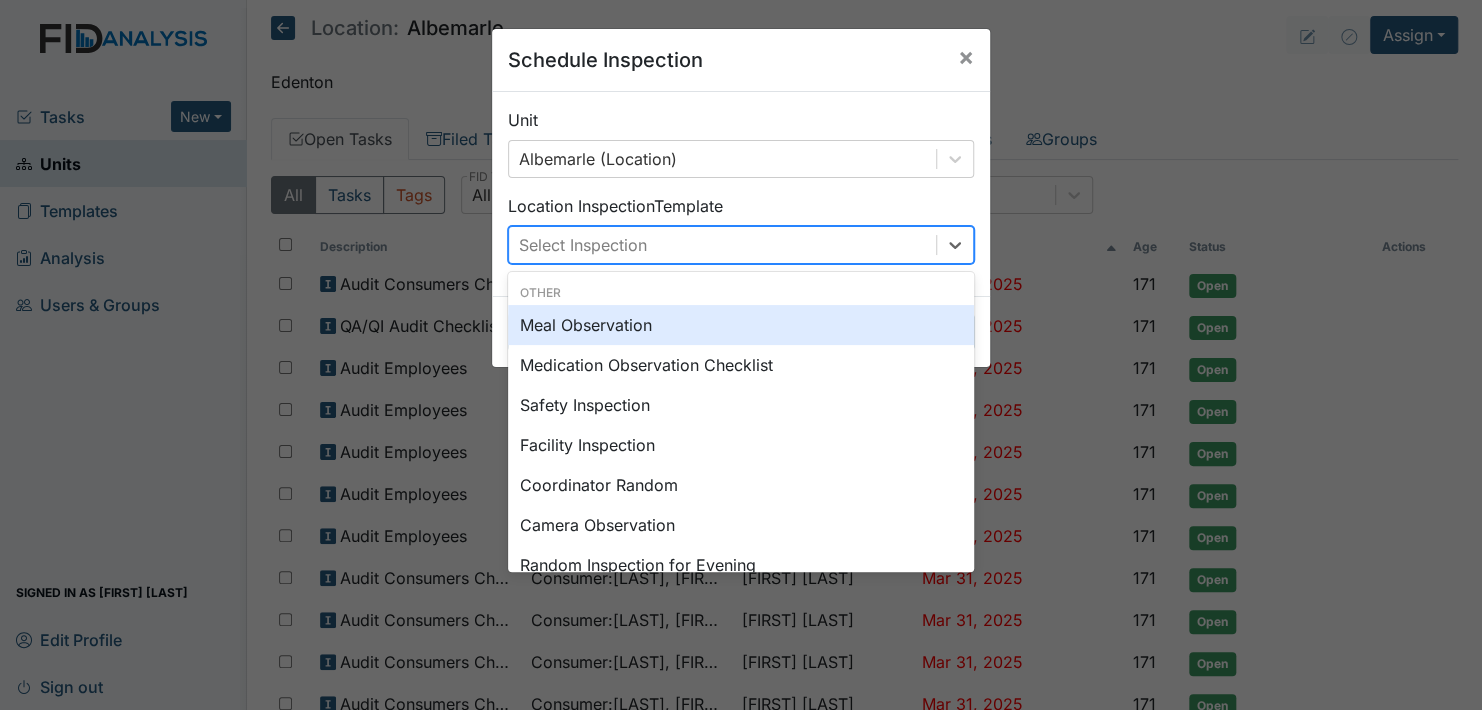 click on "Select Inspection" at bounding box center (722, 245) 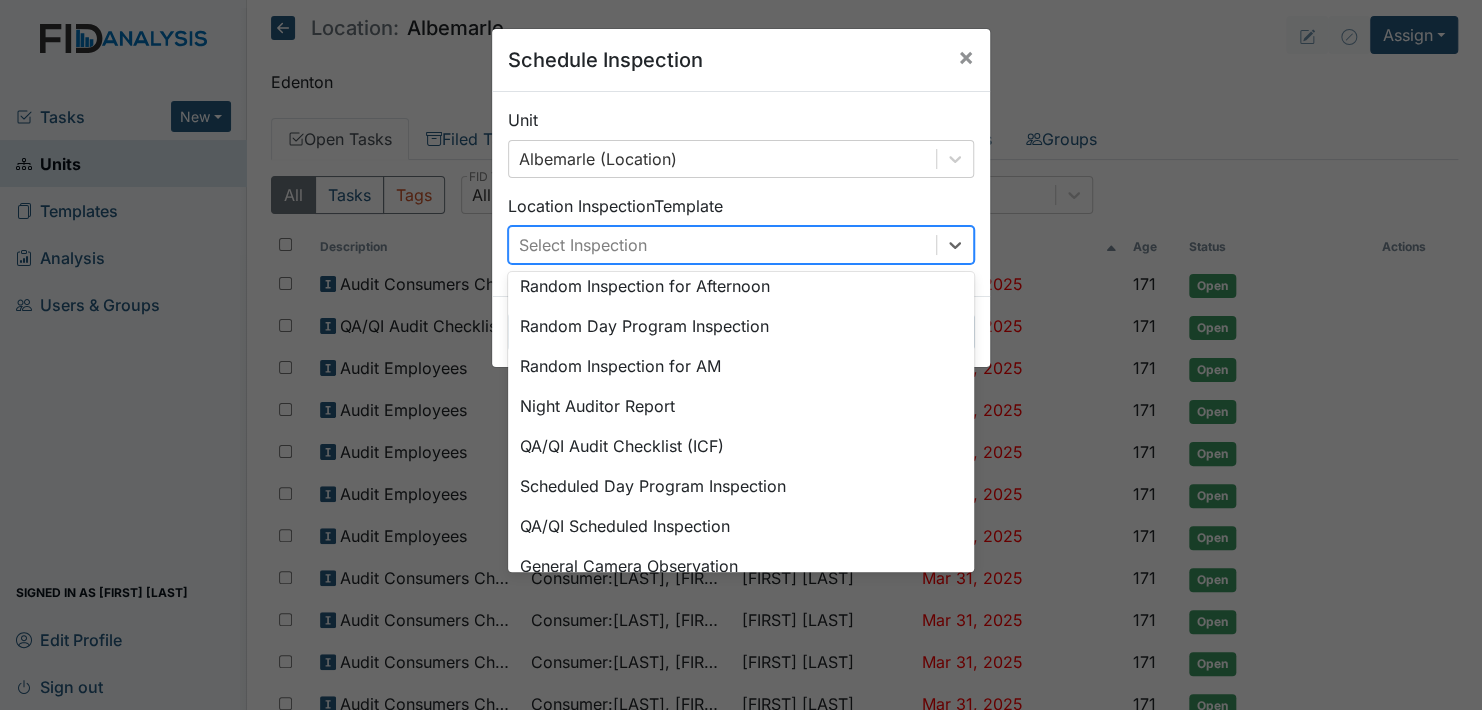 scroll, scrollTop: 344, scrollLeft: 0, axis: vertical 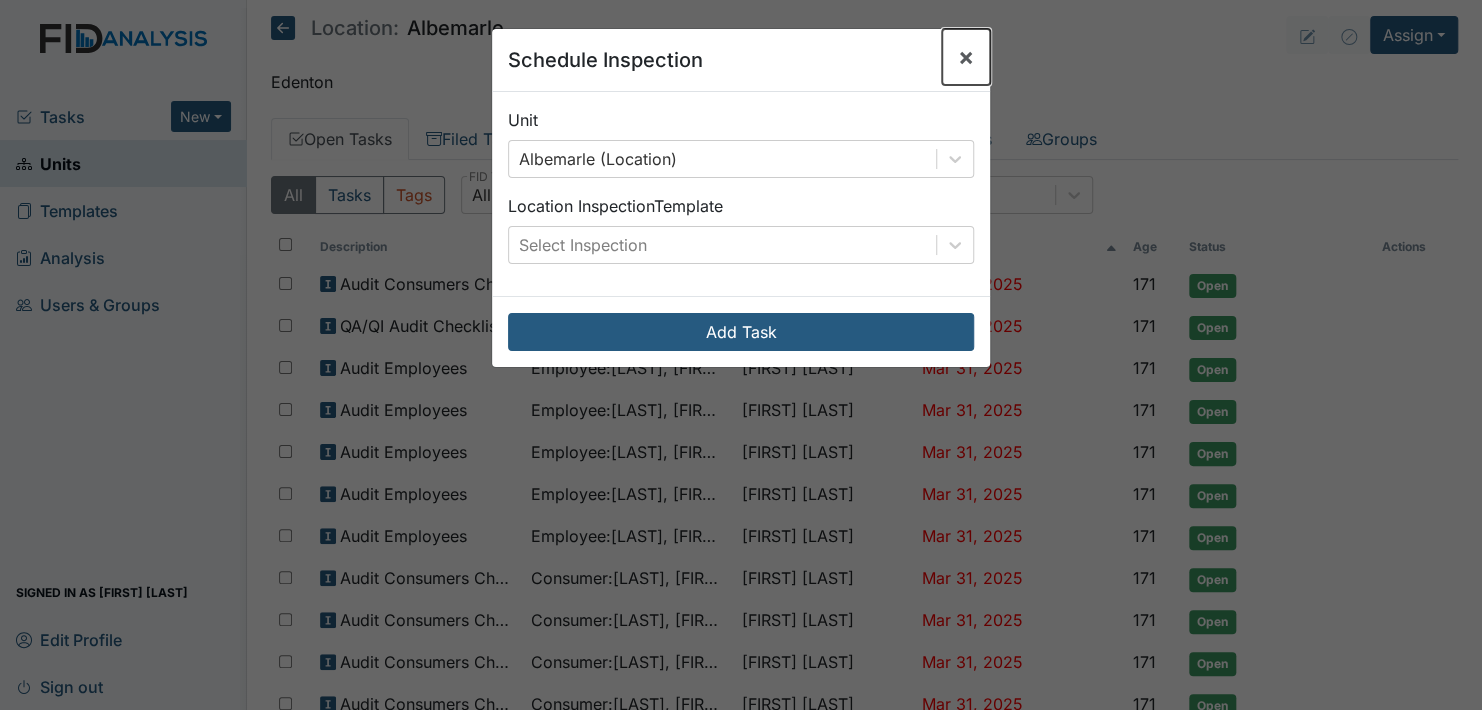 click on "×" at bounding box center (966, 56) 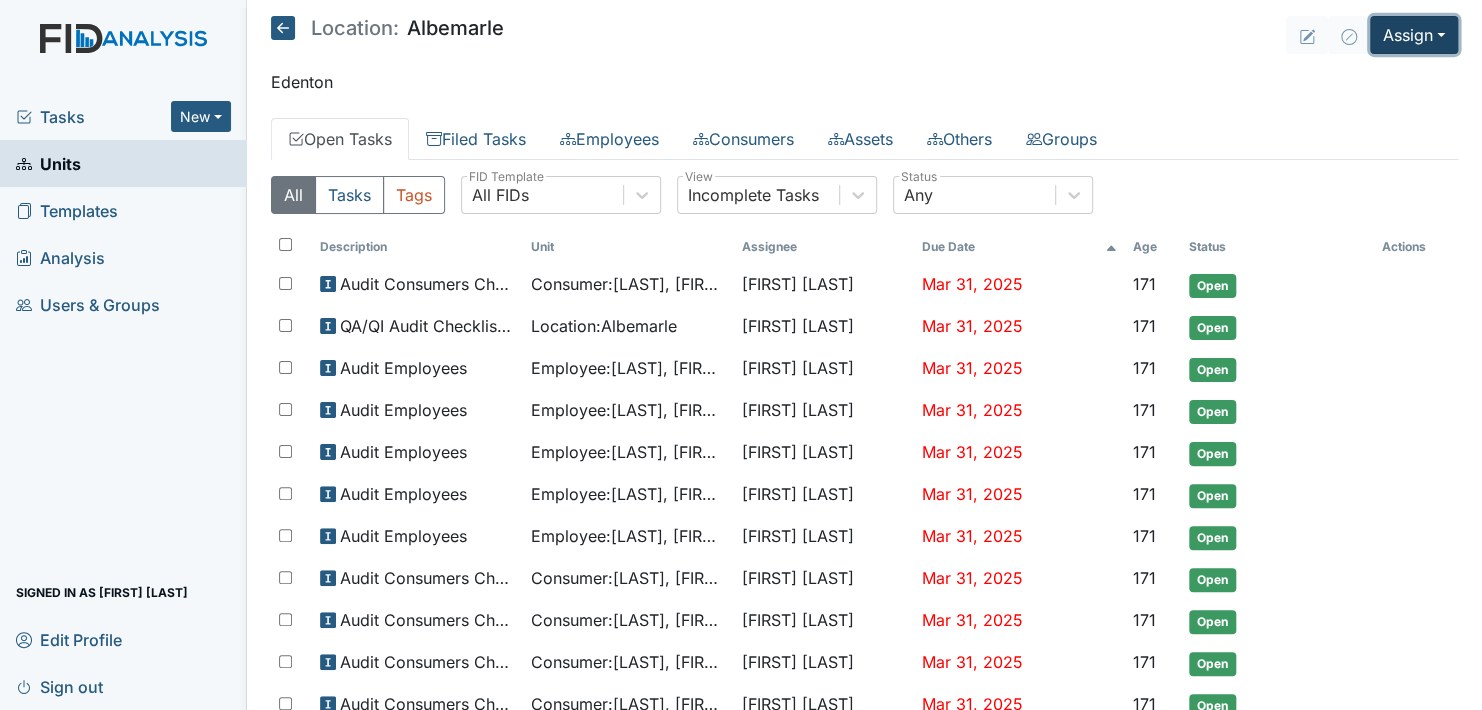 click on "Assign" at bounding box center [1414, 35] 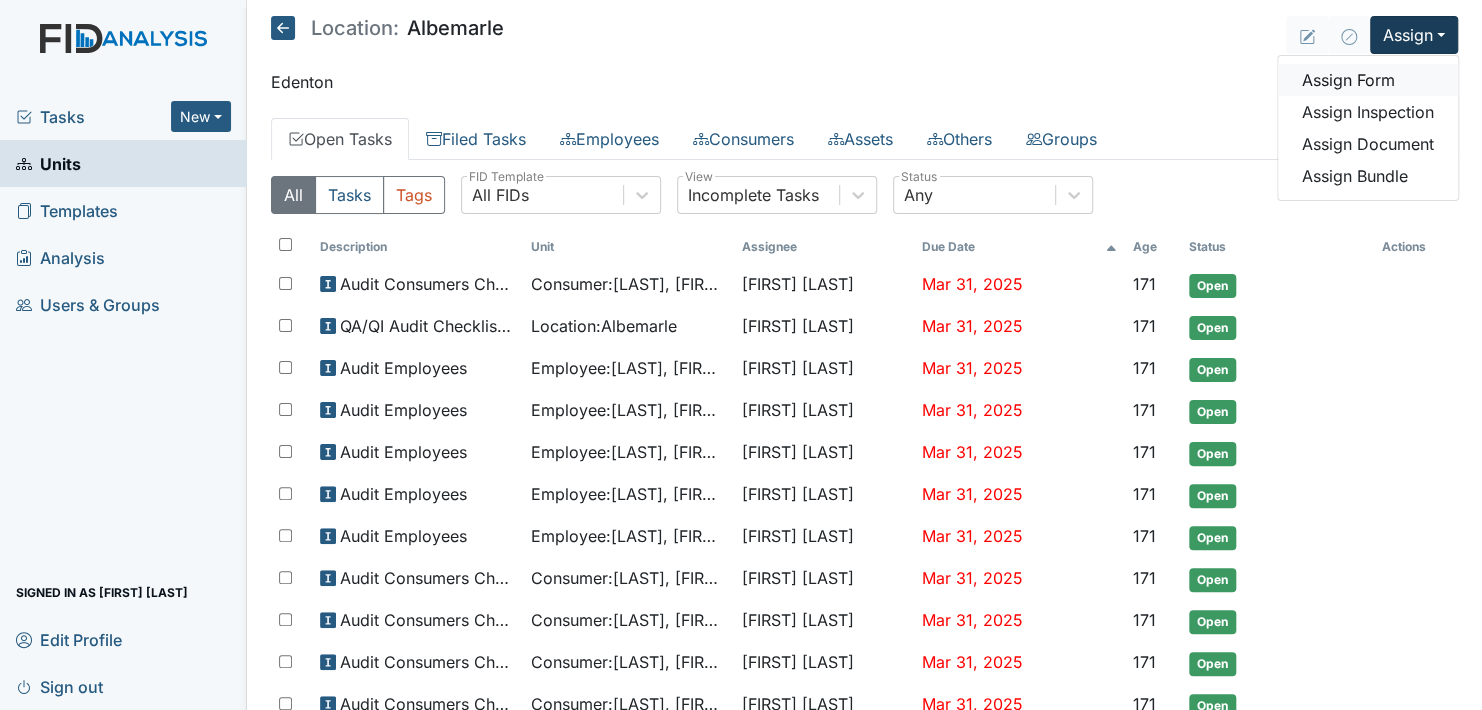 click on "Assign Form" at bounding box center [1368, 80] 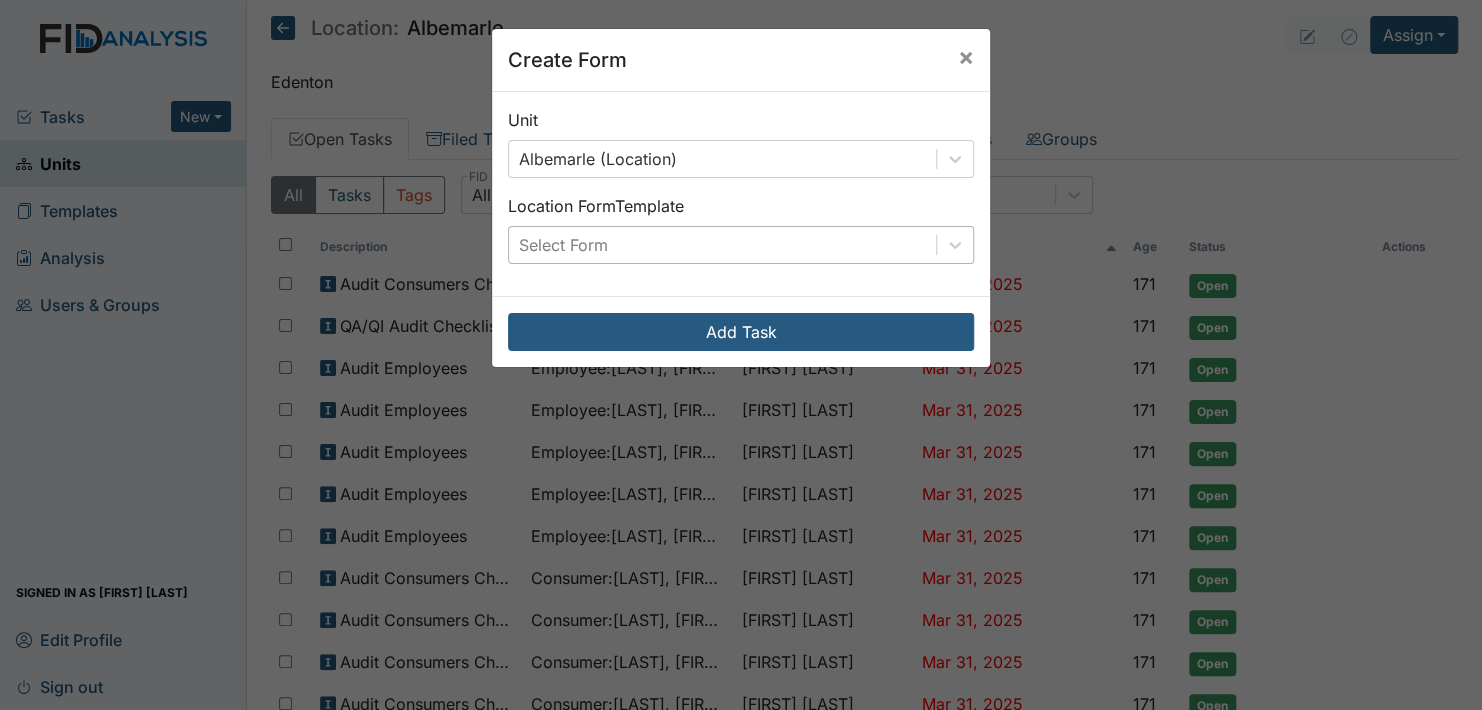 click on "Select Form" at bounding box center (722, 245) 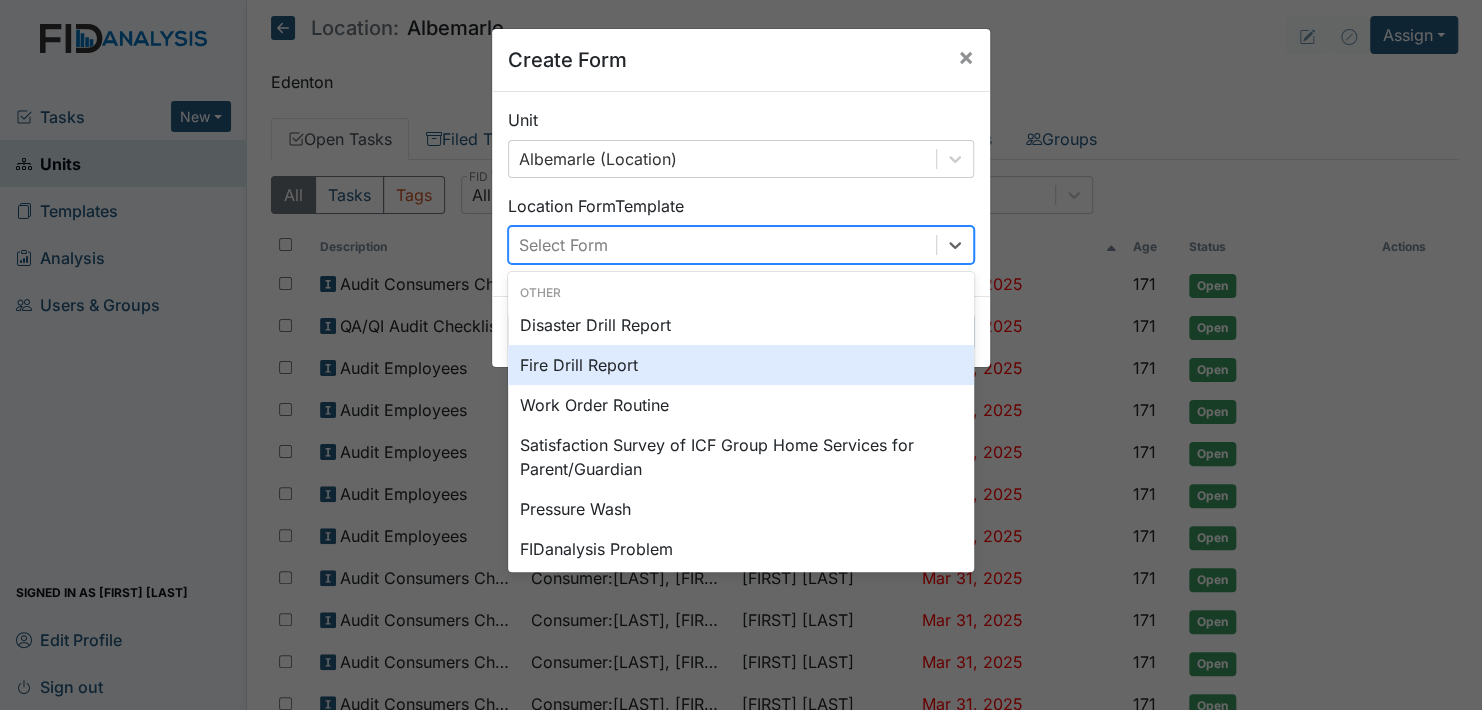 click on "Fire Drill Report" at bounding box center (741, 365) 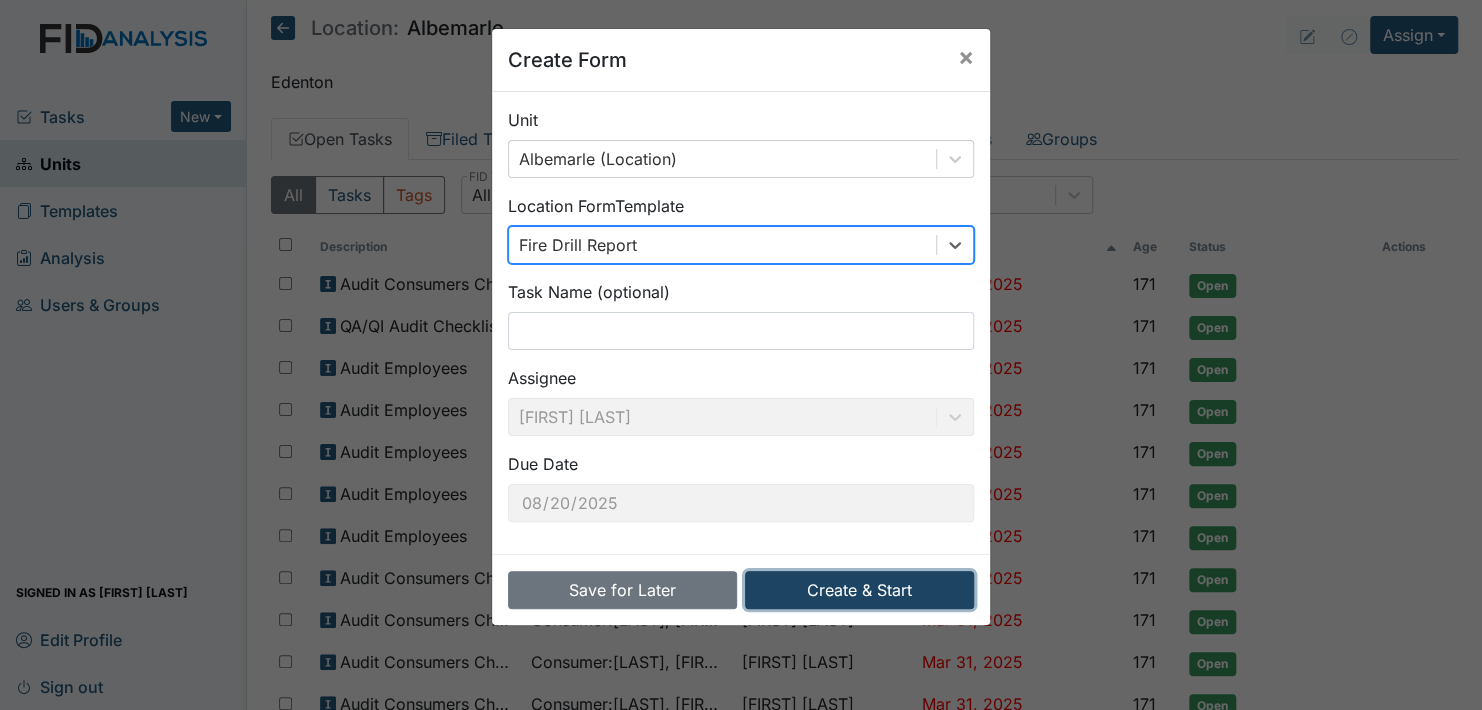 click on "Create & Start" at bounding box center (859, 590) 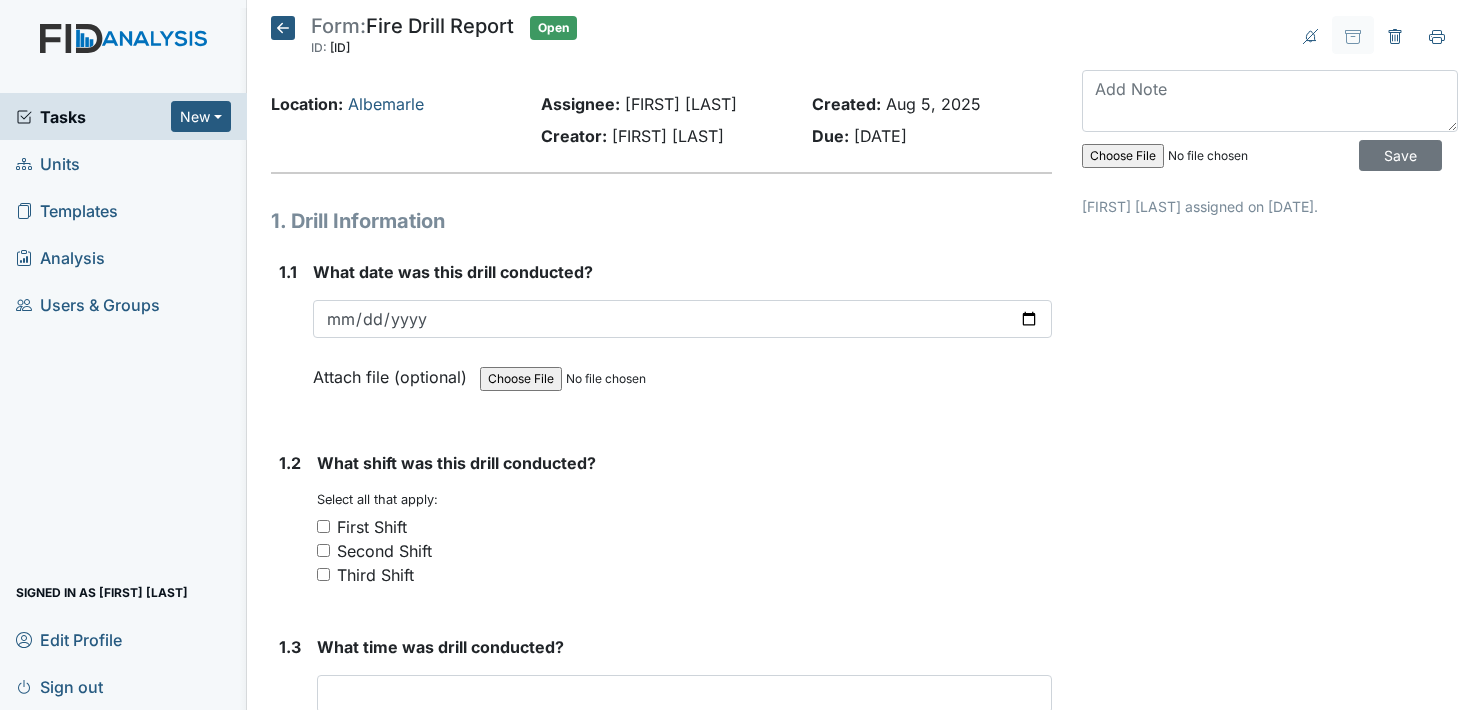 scroll, scrollTop: 0, scrollLeft: 0, axis: both 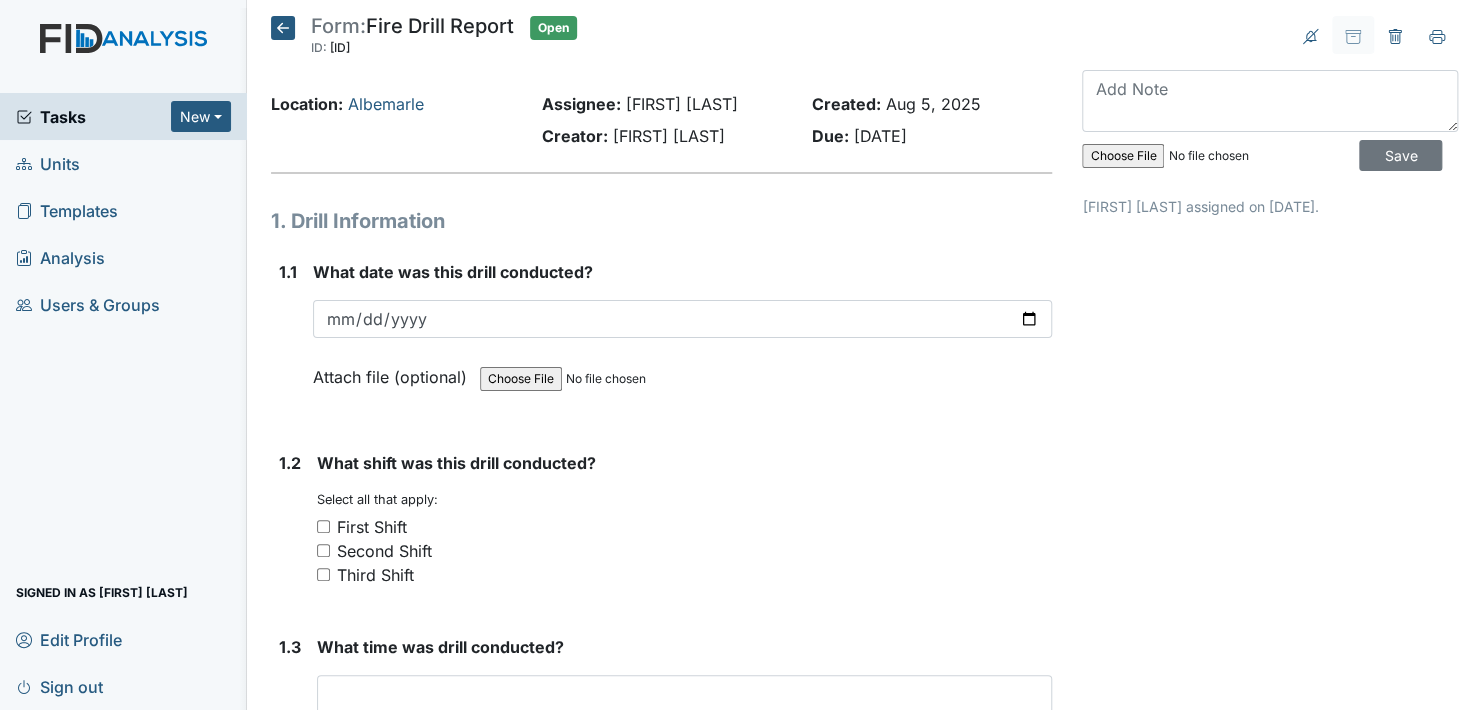 drag, startPoint x: 1146, startPoint y: 353, endPoint x: 1282, endPoint y: 370, distance: 137.05838 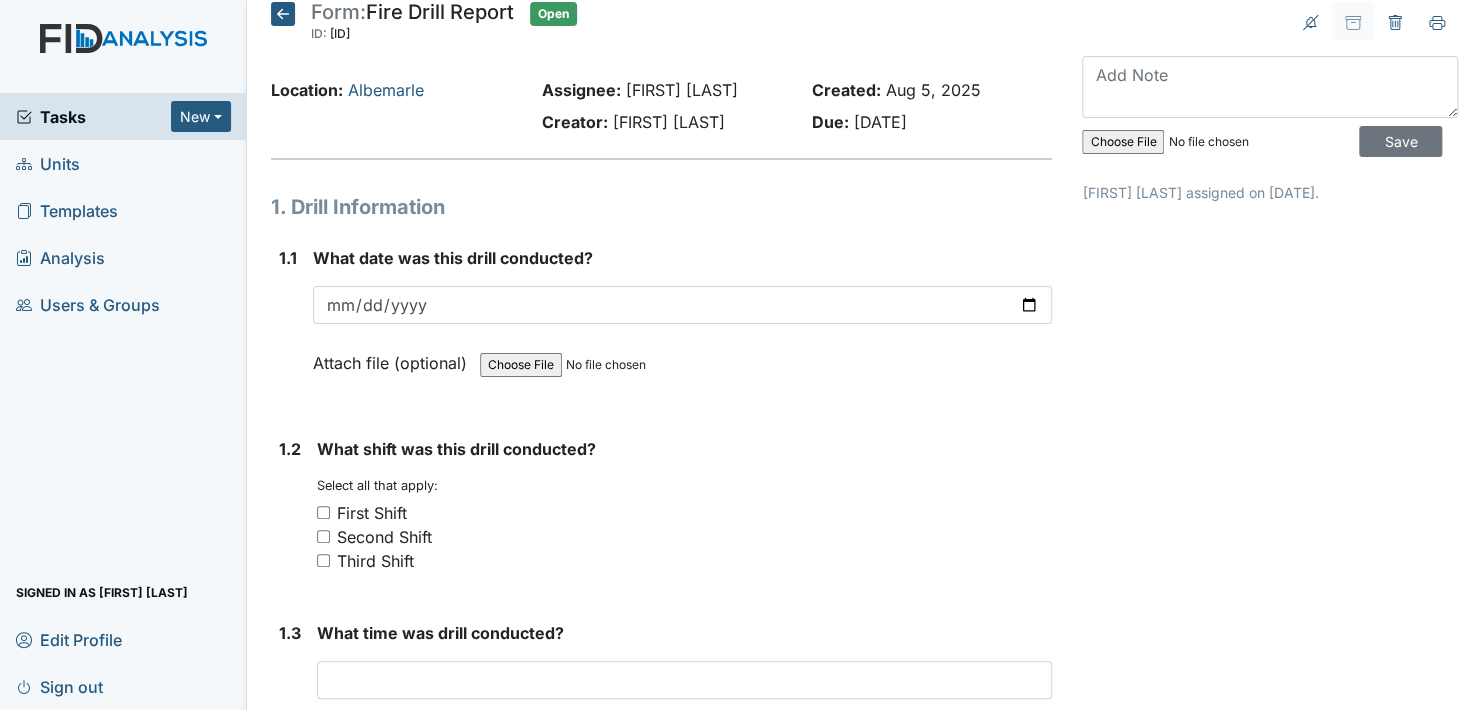 scroll, scrollTop: 0, scrollLeft: 0, axis: both 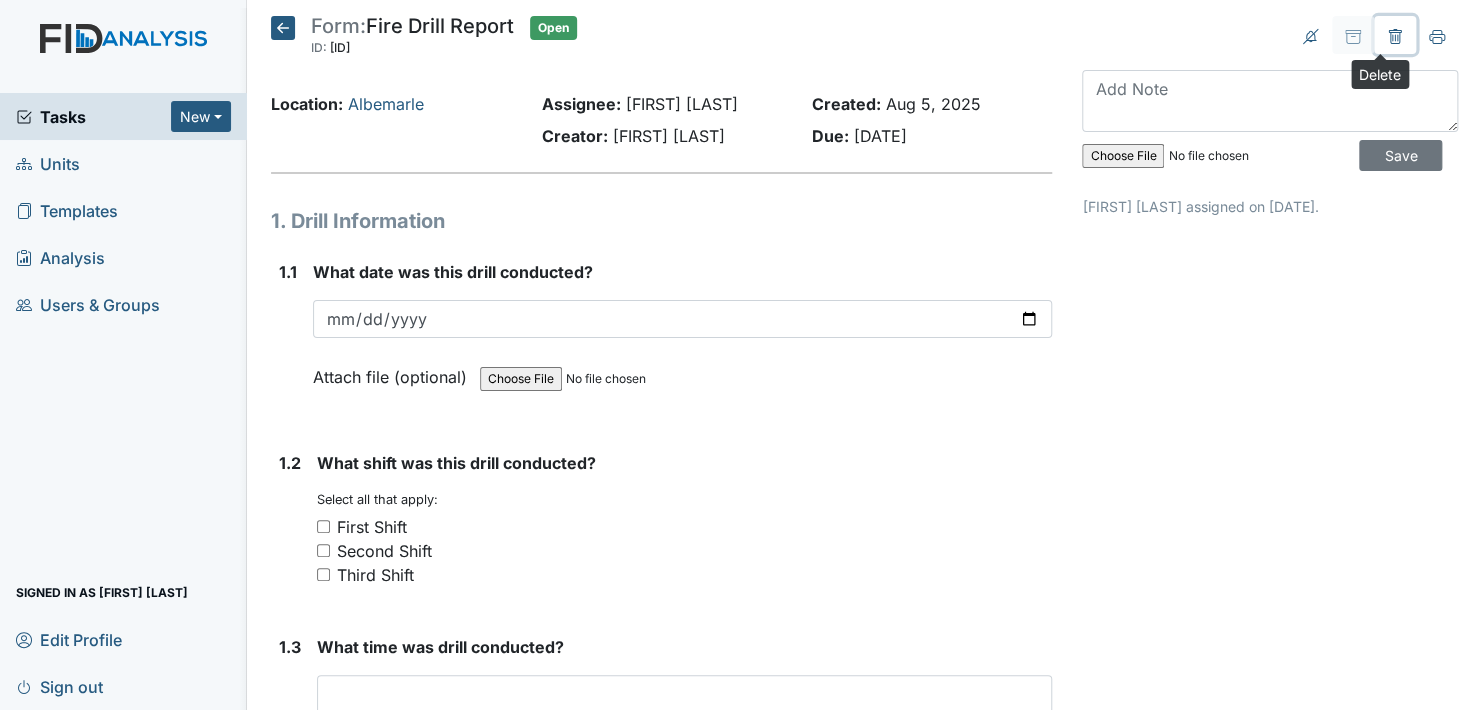 click 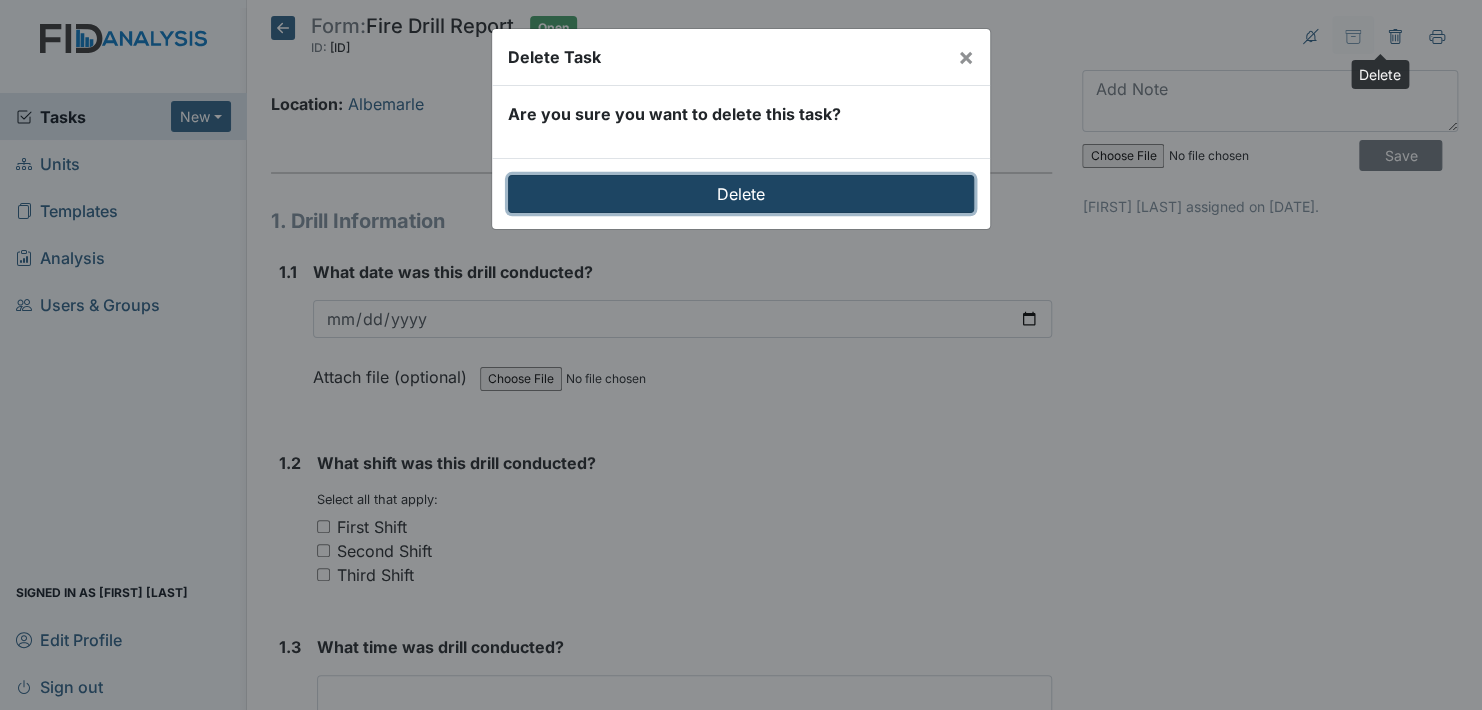click on "Delete" at bounding box center [741, 194] 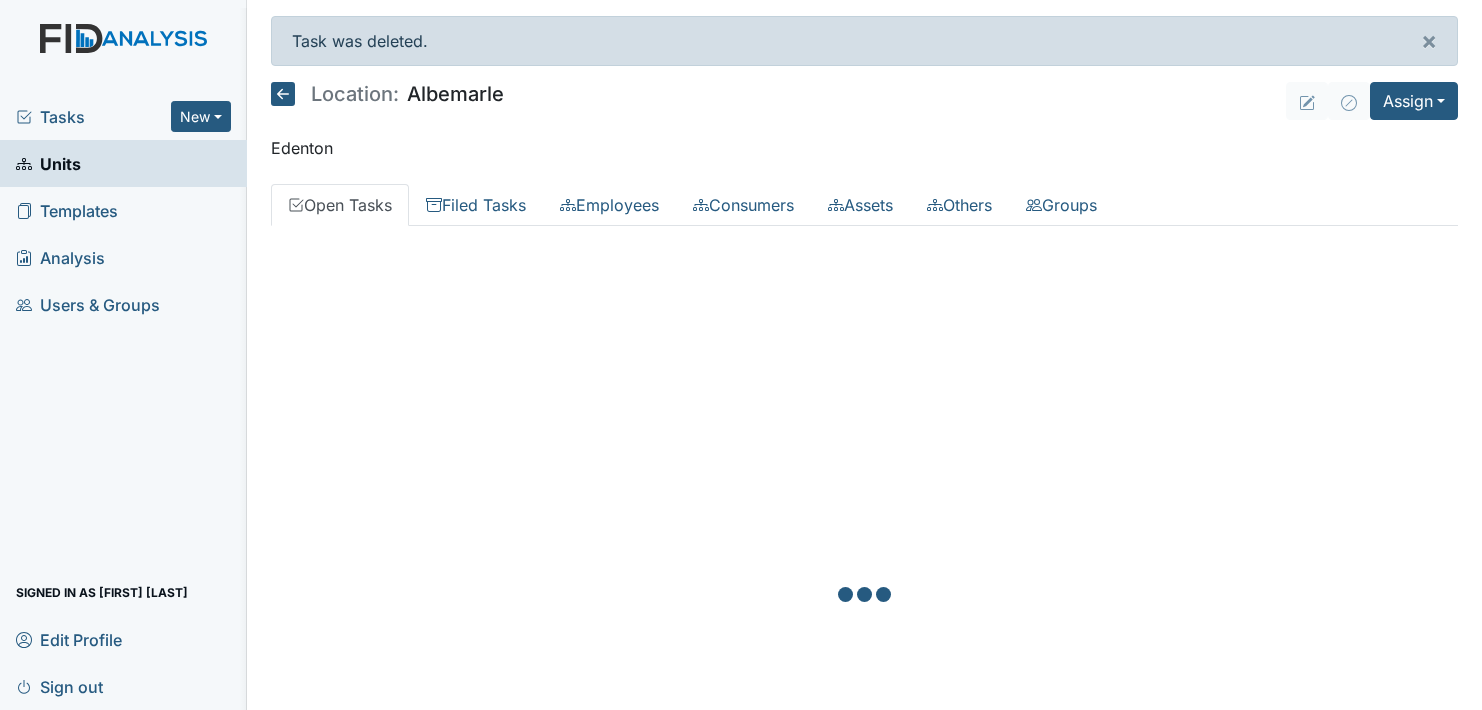 scroll, scrollTop: 0, scrollLeft: 0, axis: both 